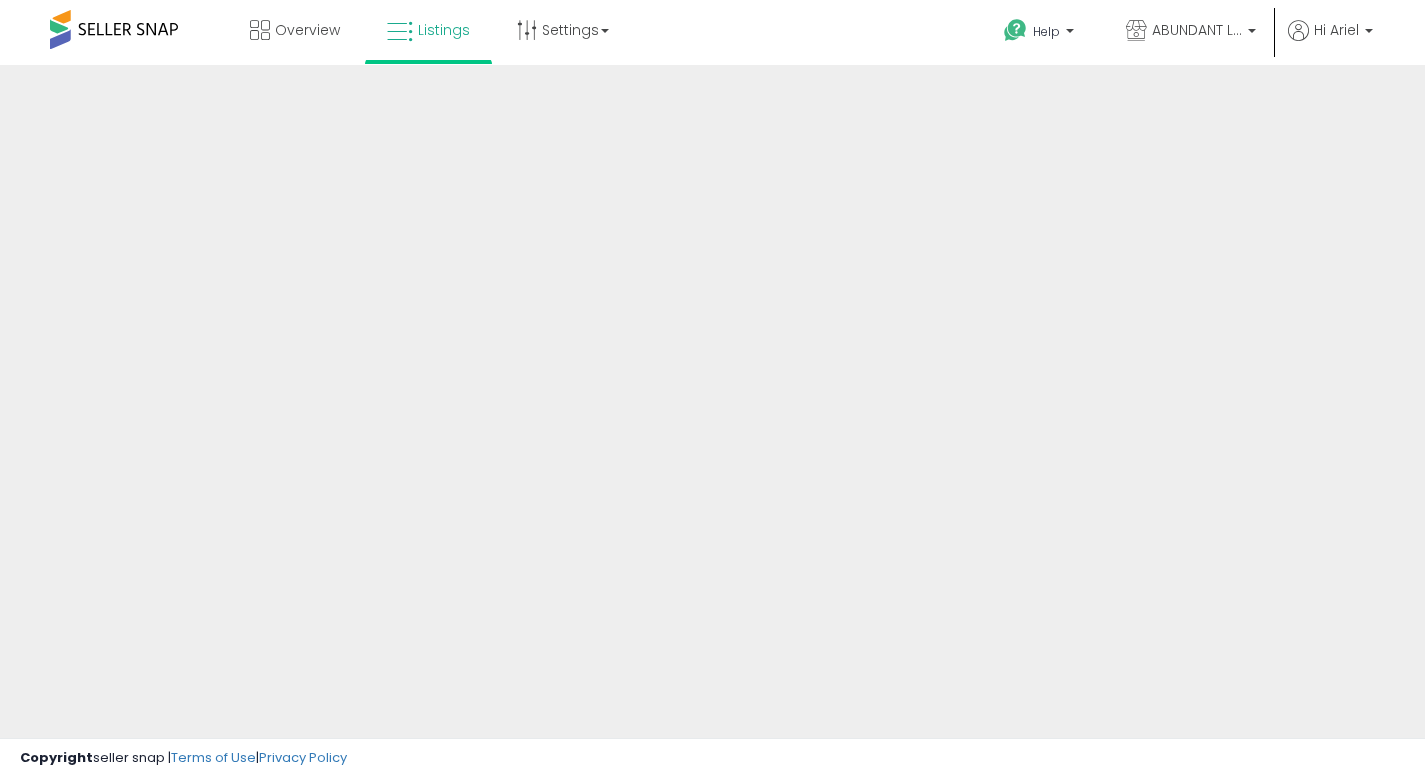 scroll, scrollTop: 0, scrollLeft: 0, axis: both 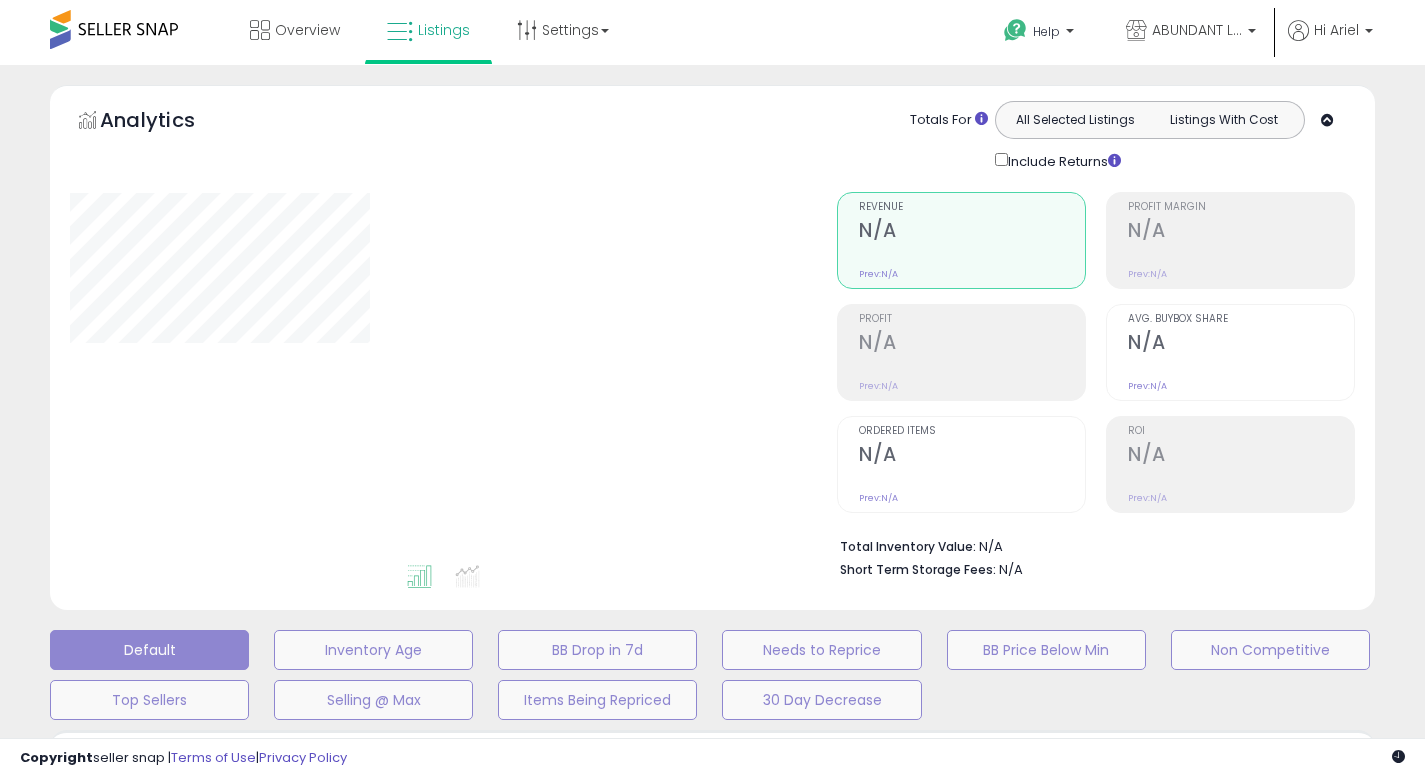 type on "**********" 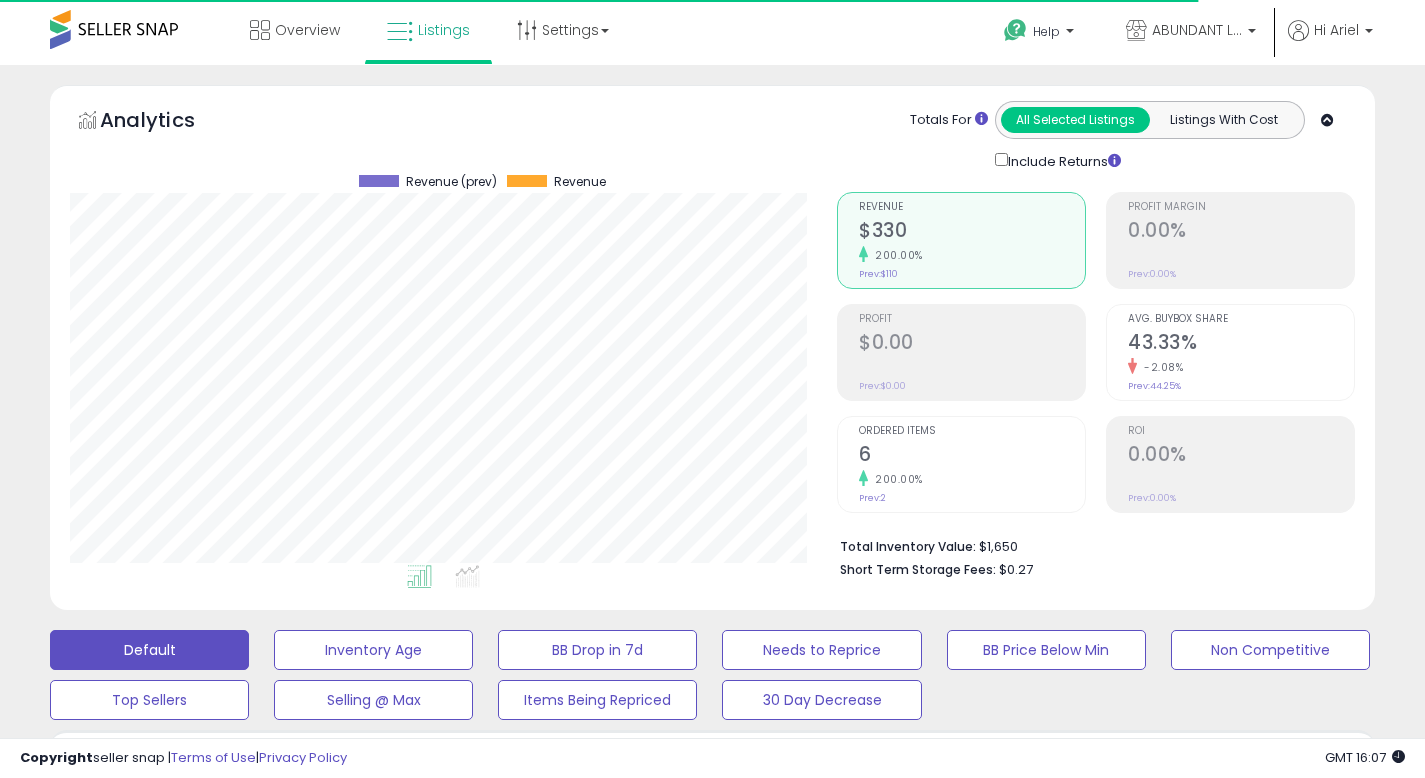 scroll, scrollTop: 999590, scrollLeft: 999233, axis: both 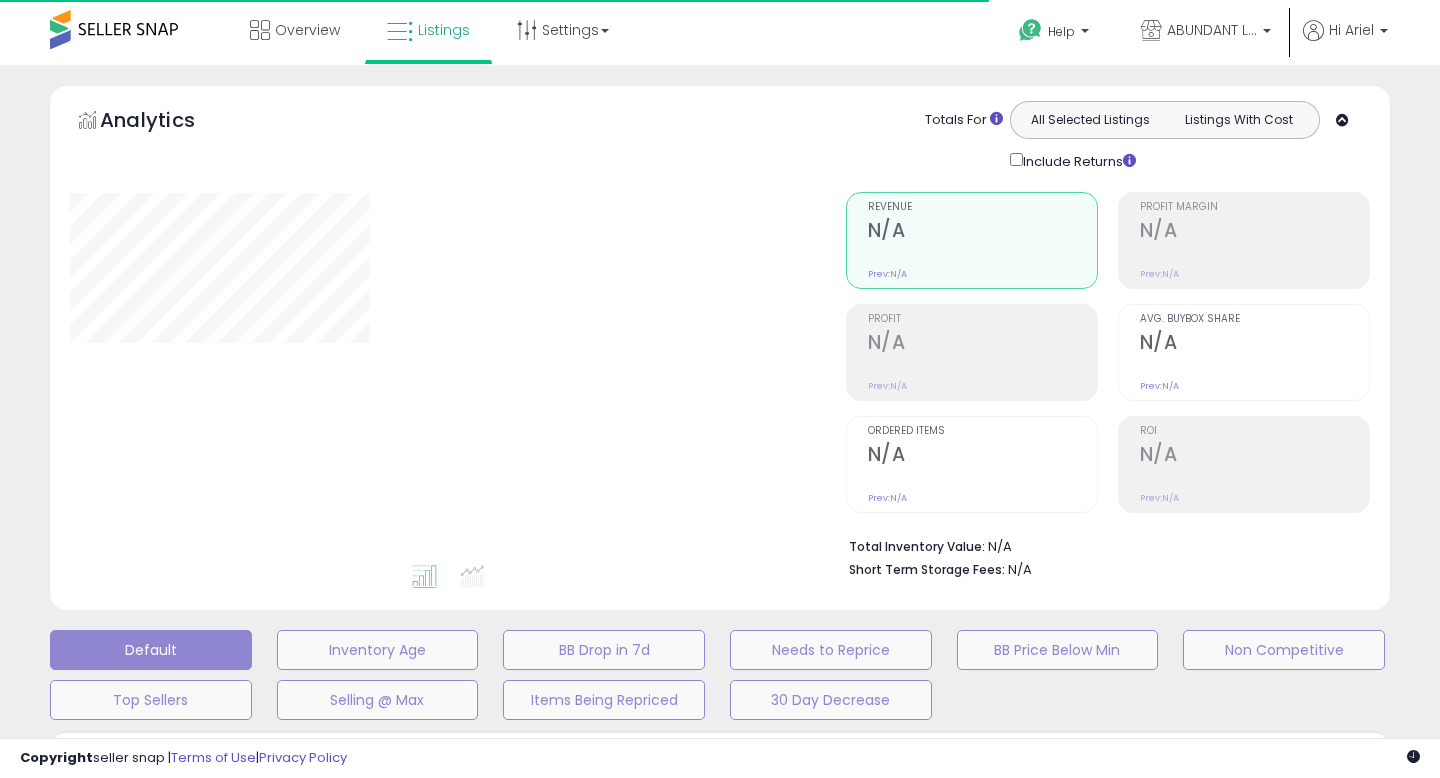 type on "**********" 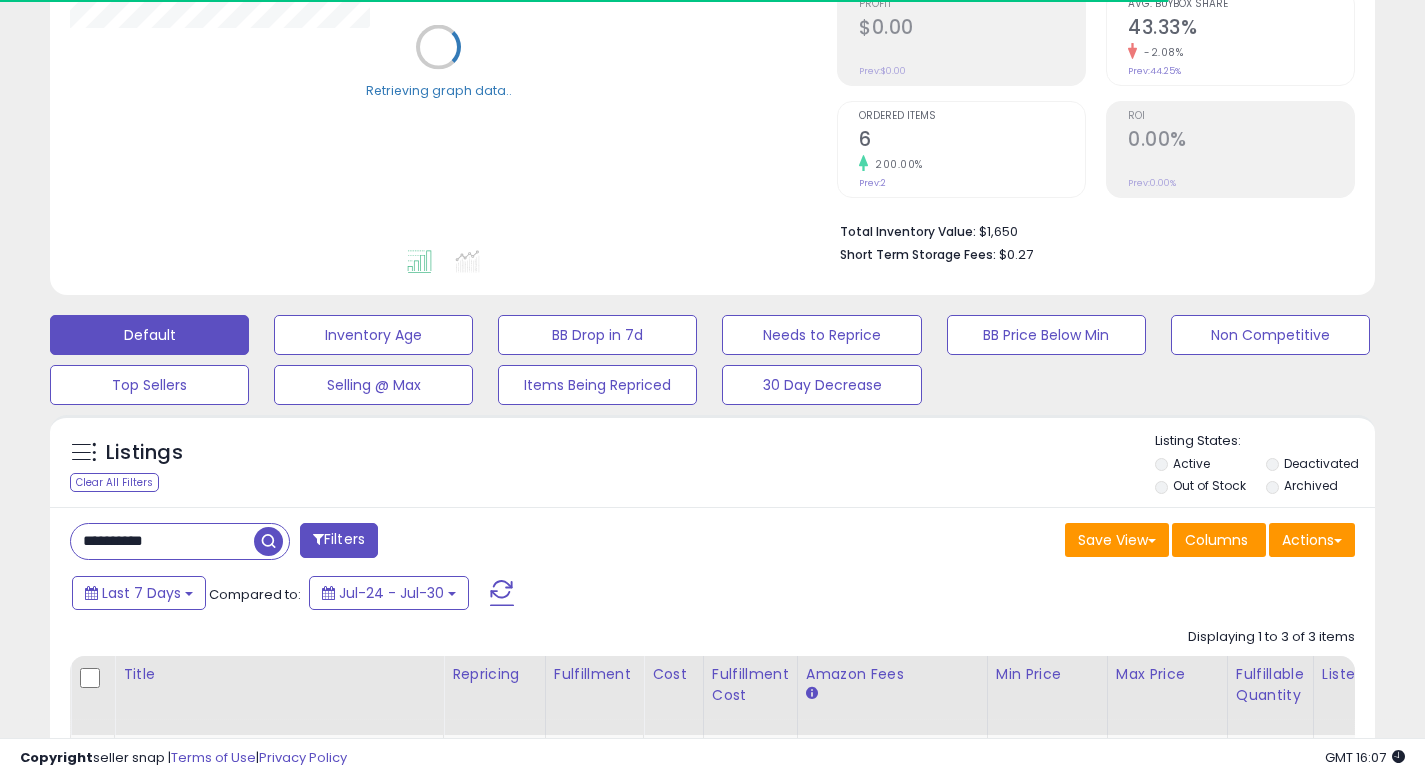 scroll, scrollTop: 428, scrollLeft: 0, axis: vertical 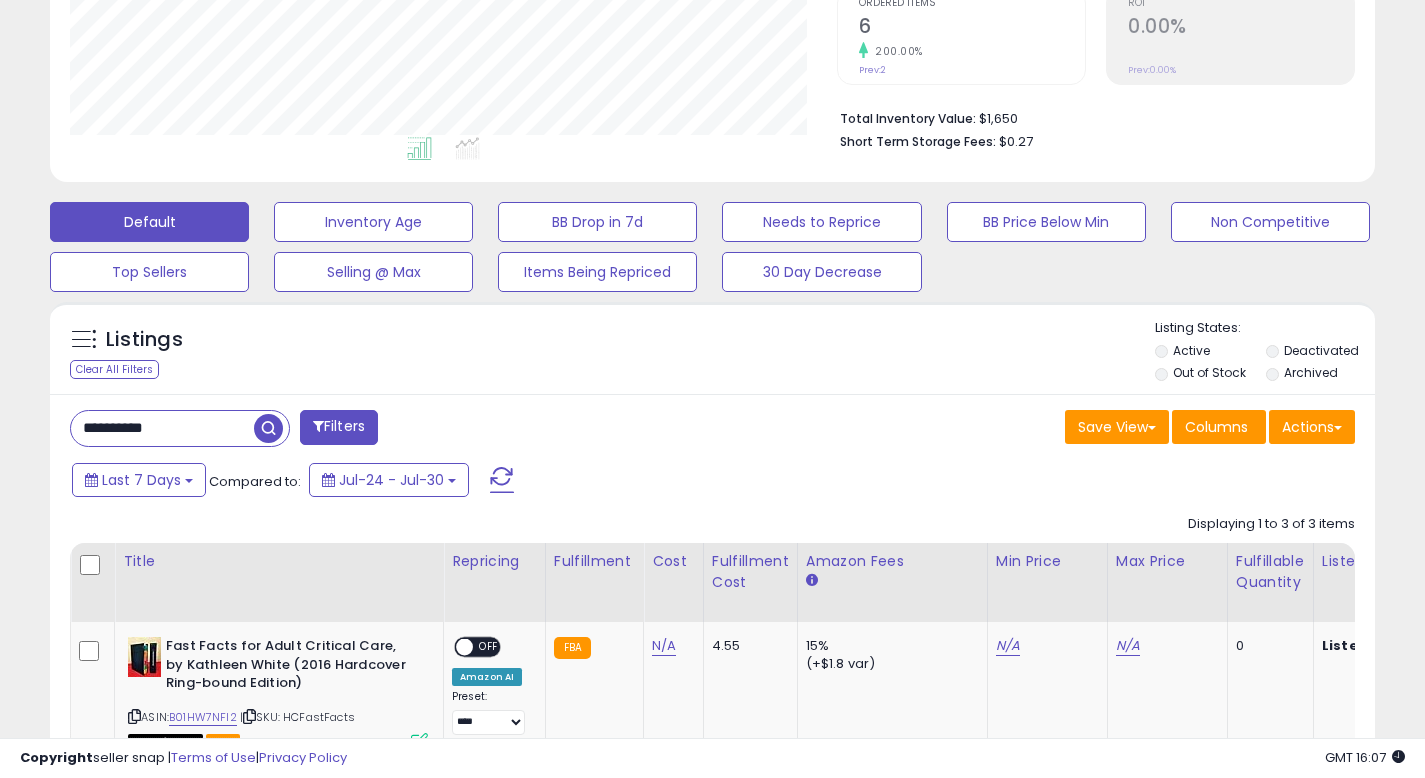 click at bounding box center (268, 428) 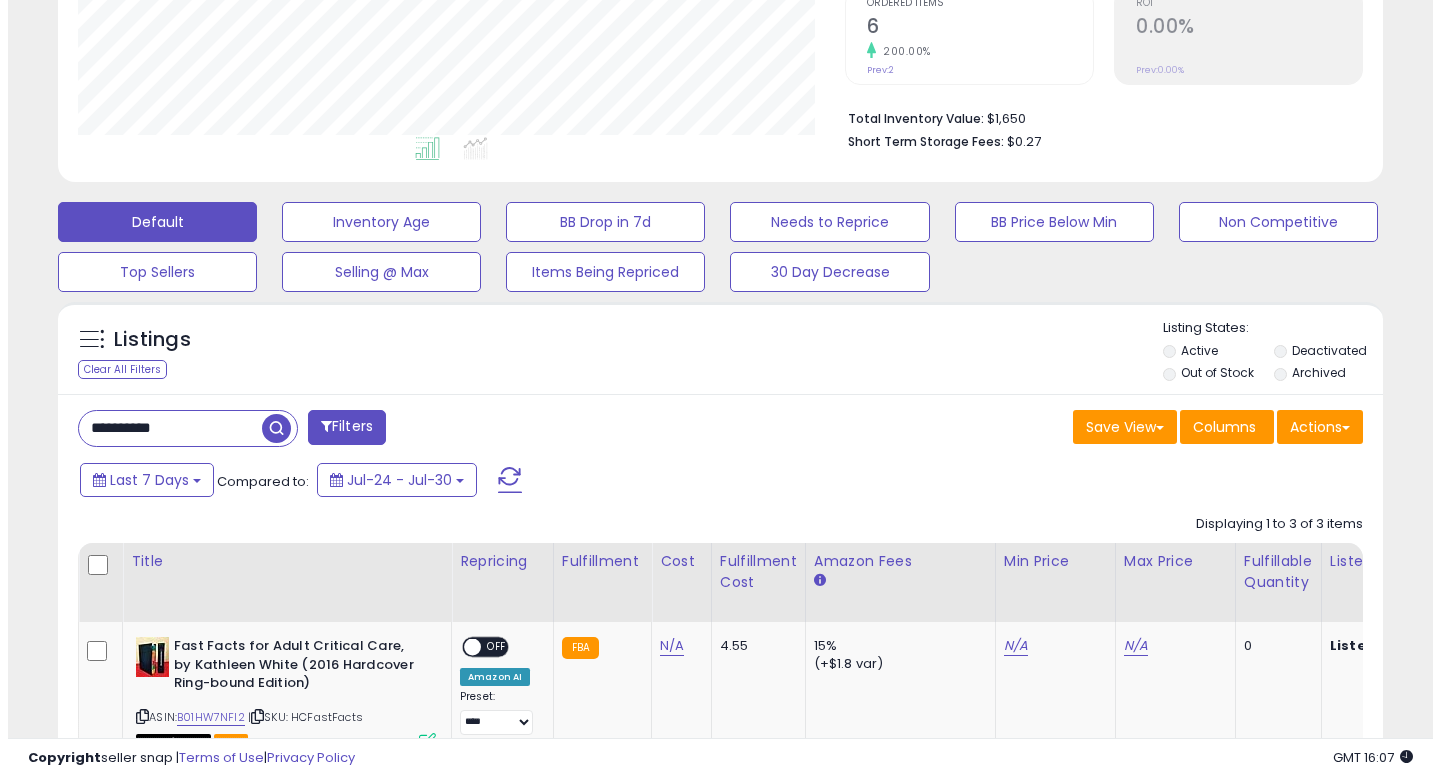 scroll, scrollTop: 999590, scrollLeft: 999224, axis: both 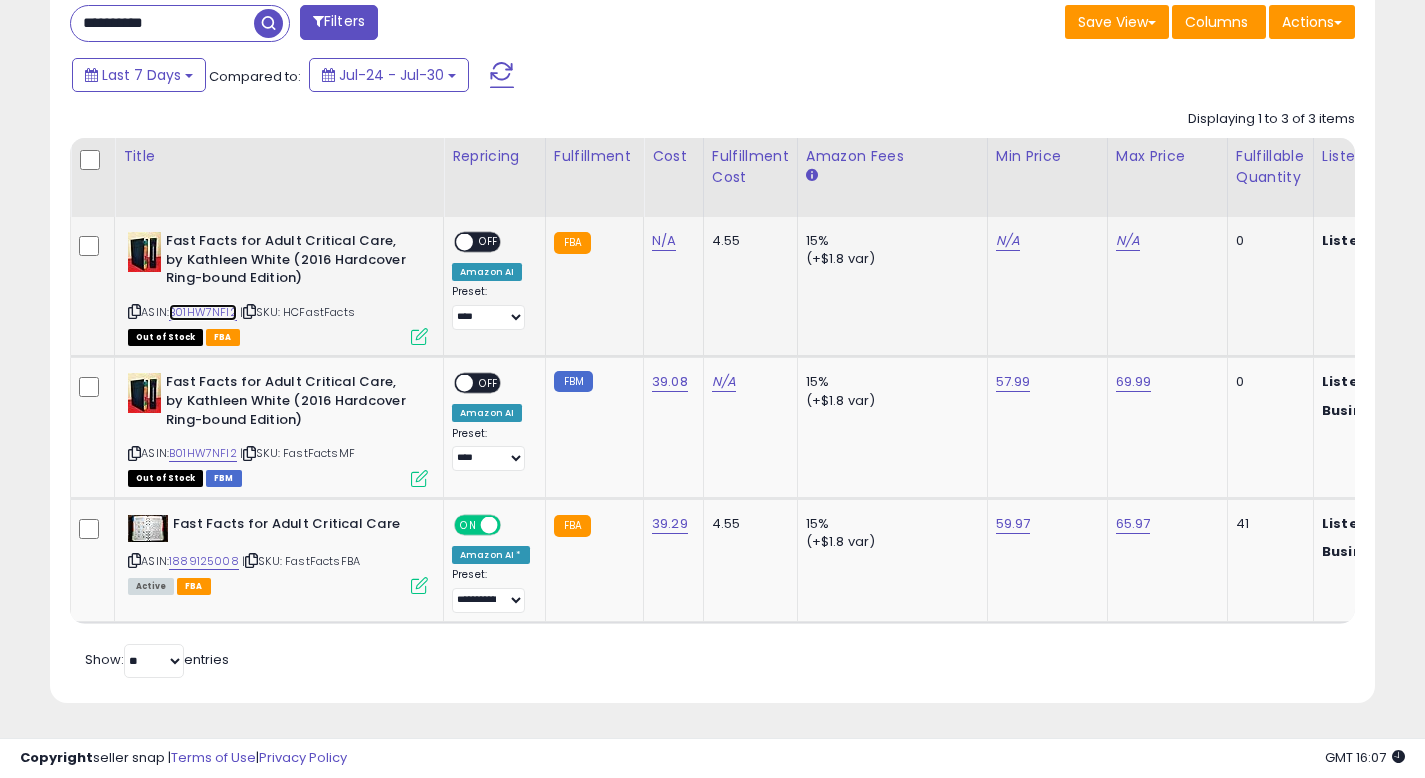 click on "B01HW7NFI2" at bounding box center (203, 312) 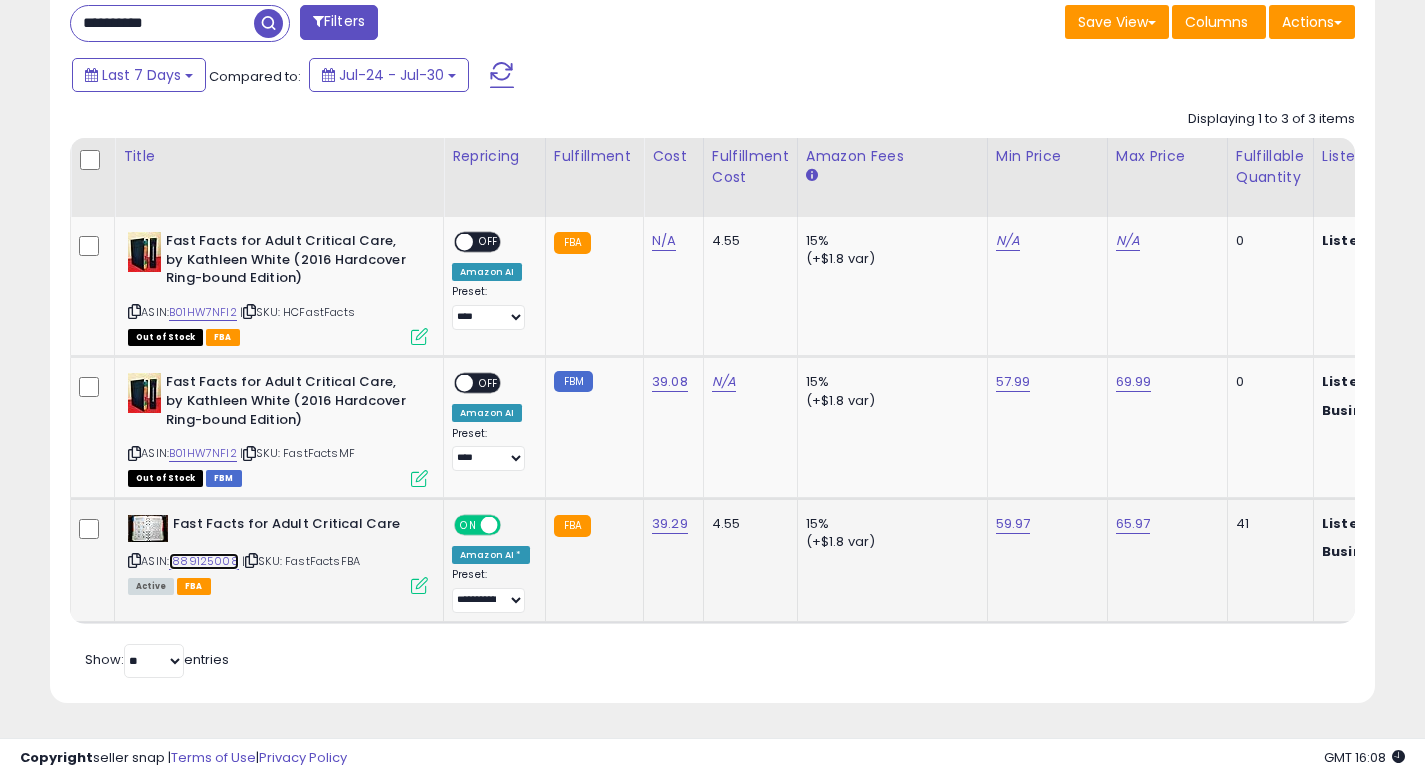 click on "1889125008" at bounding box center [204, 561] 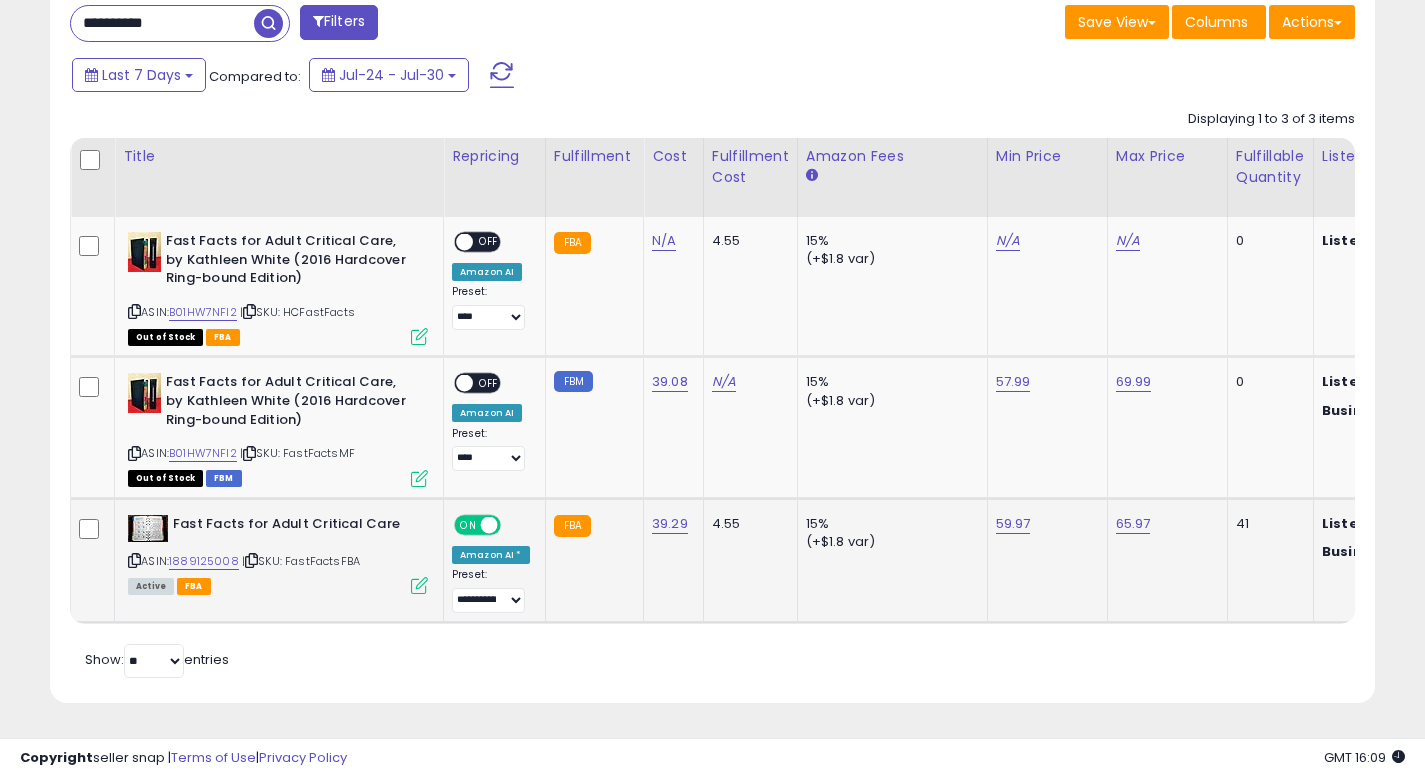 click at bounding box center (419, 585) 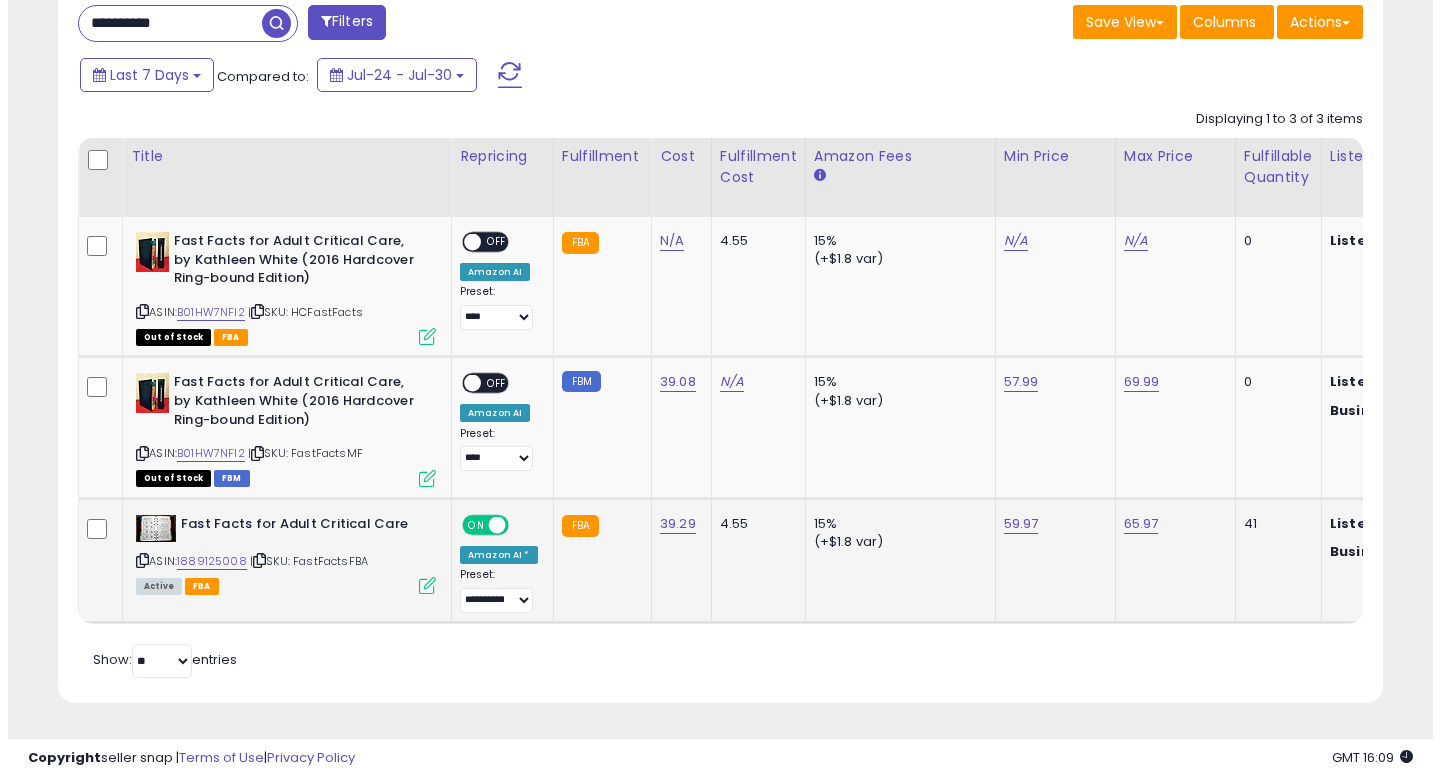 scroll, scrollTop: 999590, scrollLeft: 999224, axis: both 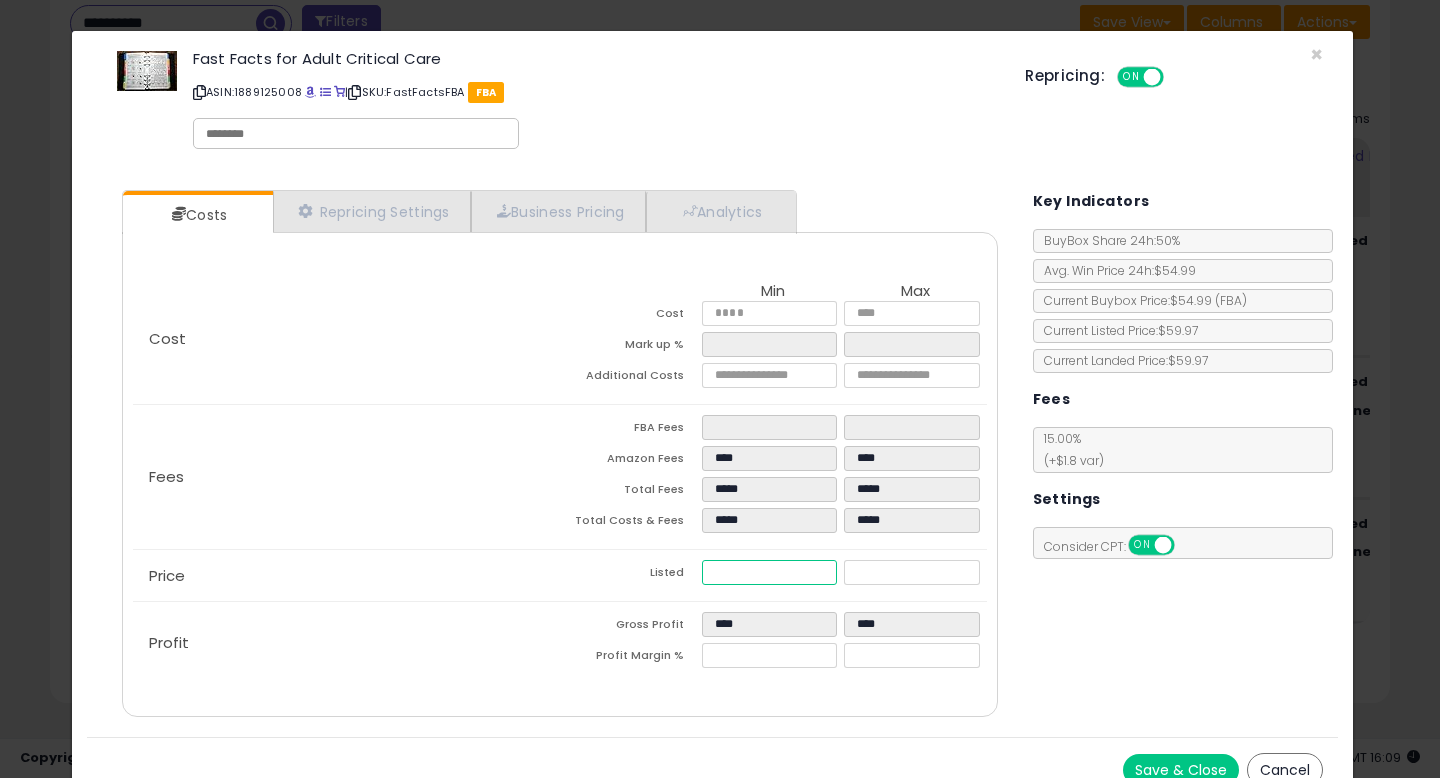 drag, startPoint x: 676, startPoint y: 553, endPoint x: 558, endPoint y: 543, distance: 118.42297 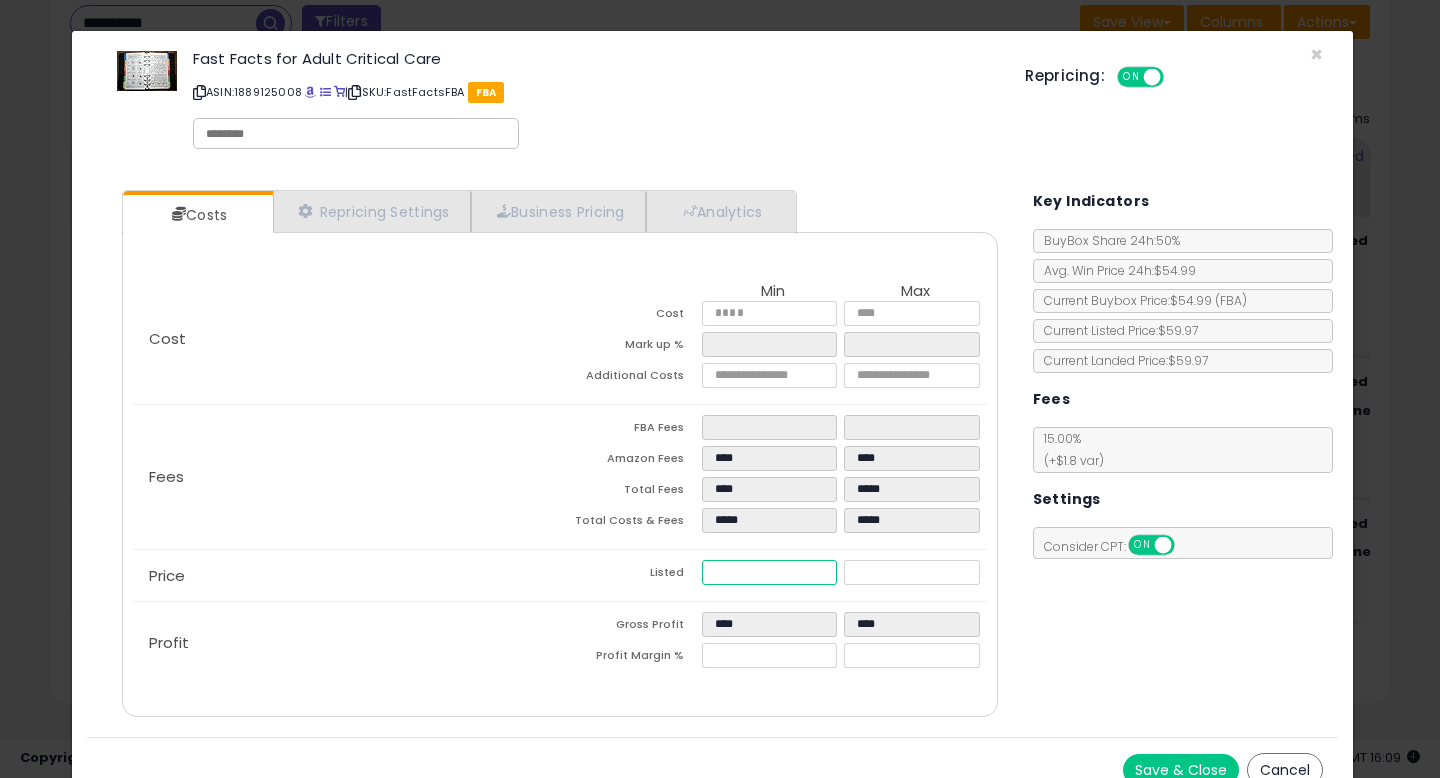 type on "****" 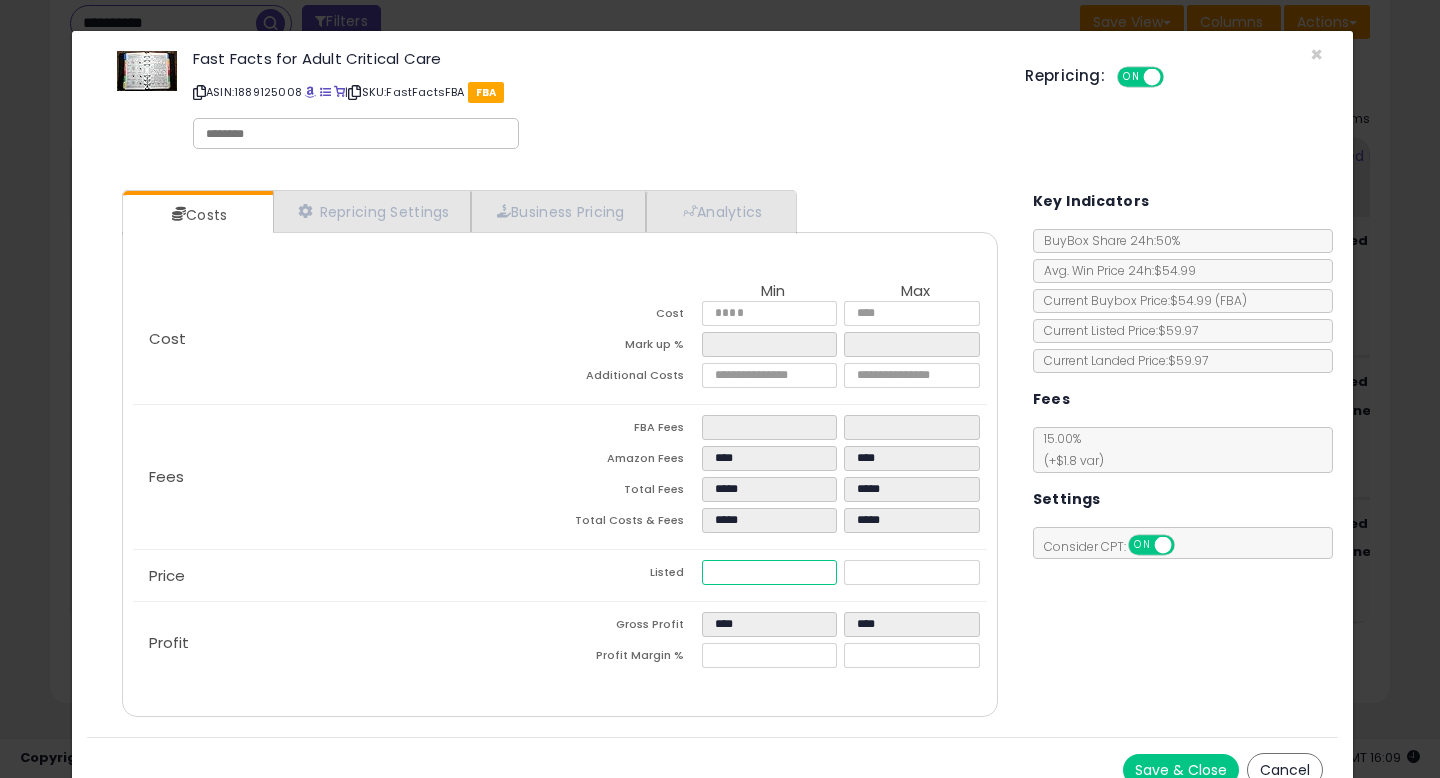 type on "****" 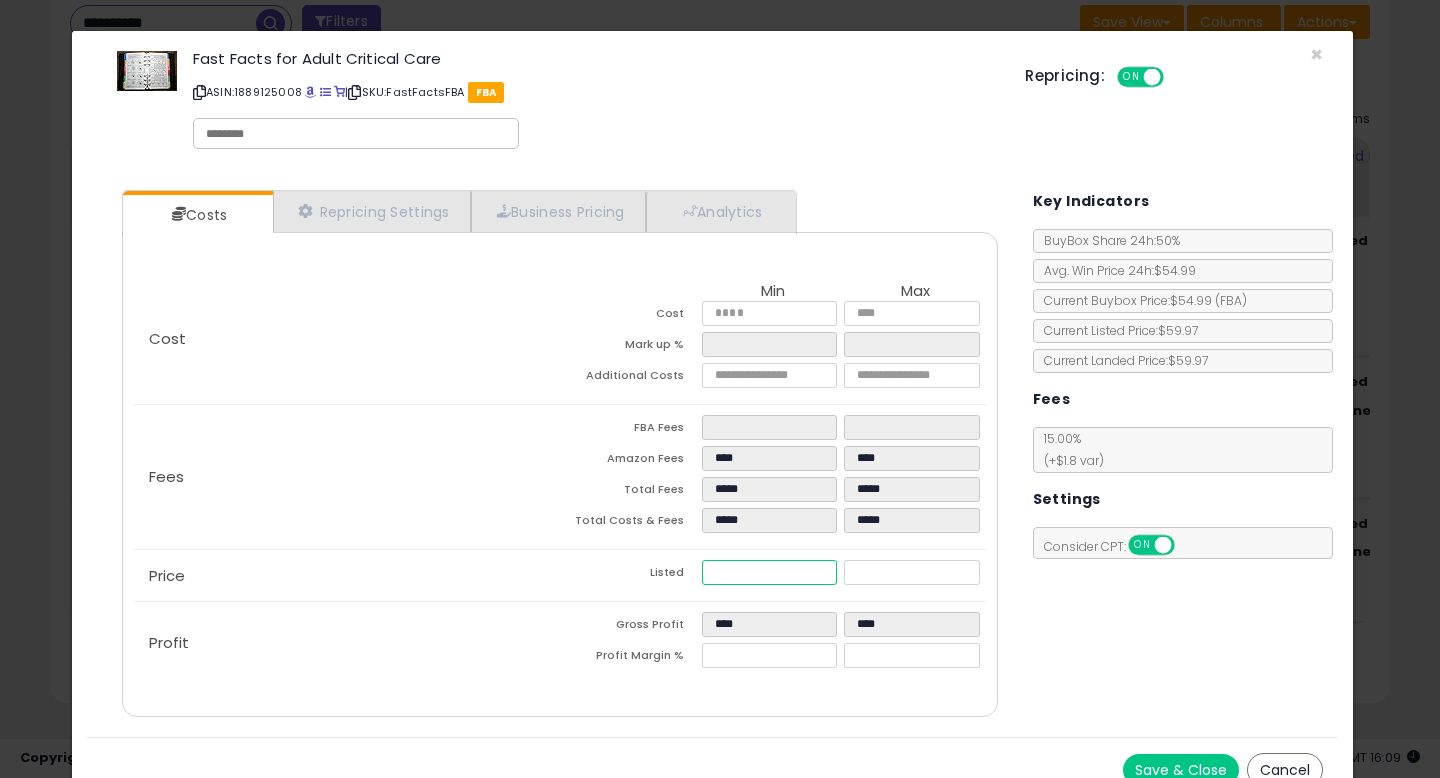 type on "*****" 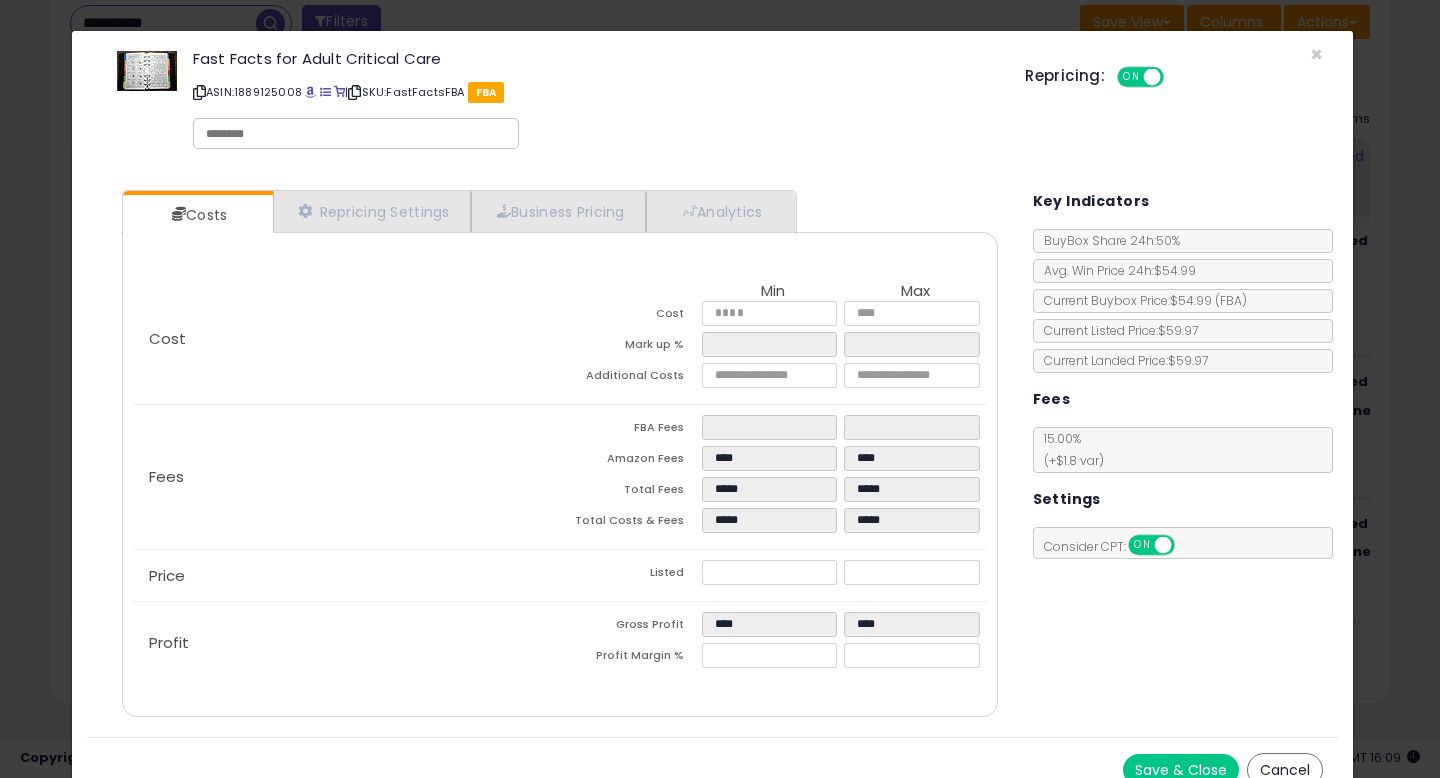 type on "*****" 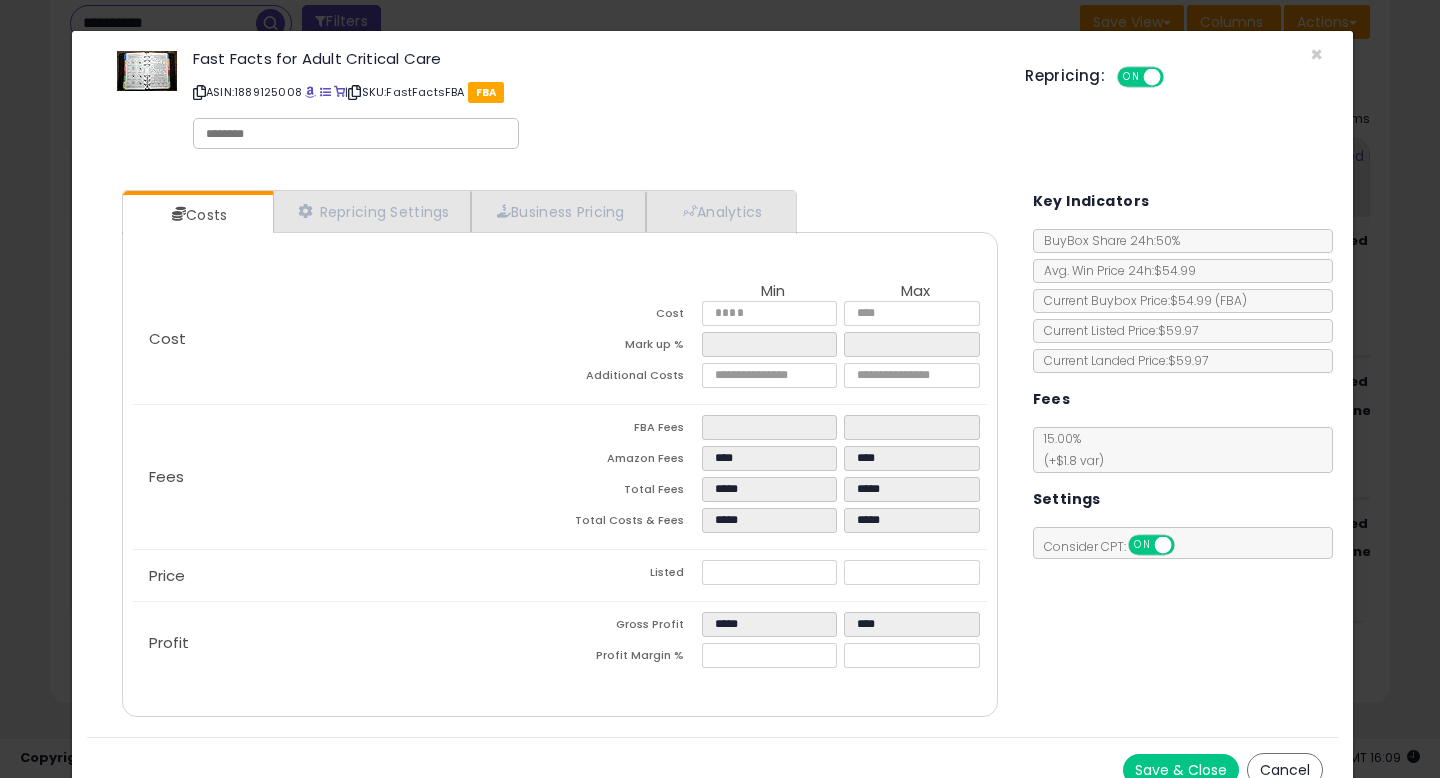 click on "Costs
Repricing Settings
Business Pricing
Analytics
Cost" at bounding box center (712, 456) 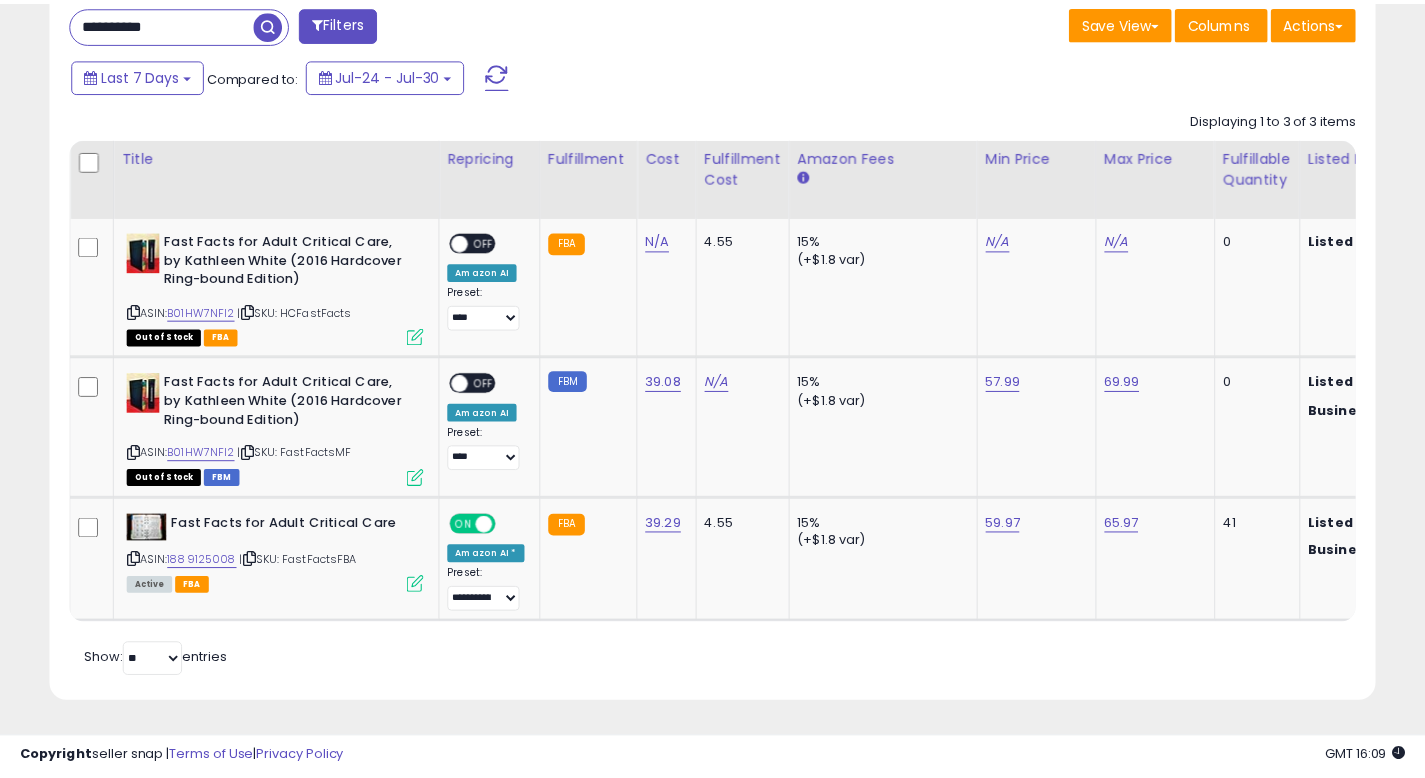 scroll, scrollTop: 410, scrollLeft: 767, axis: both 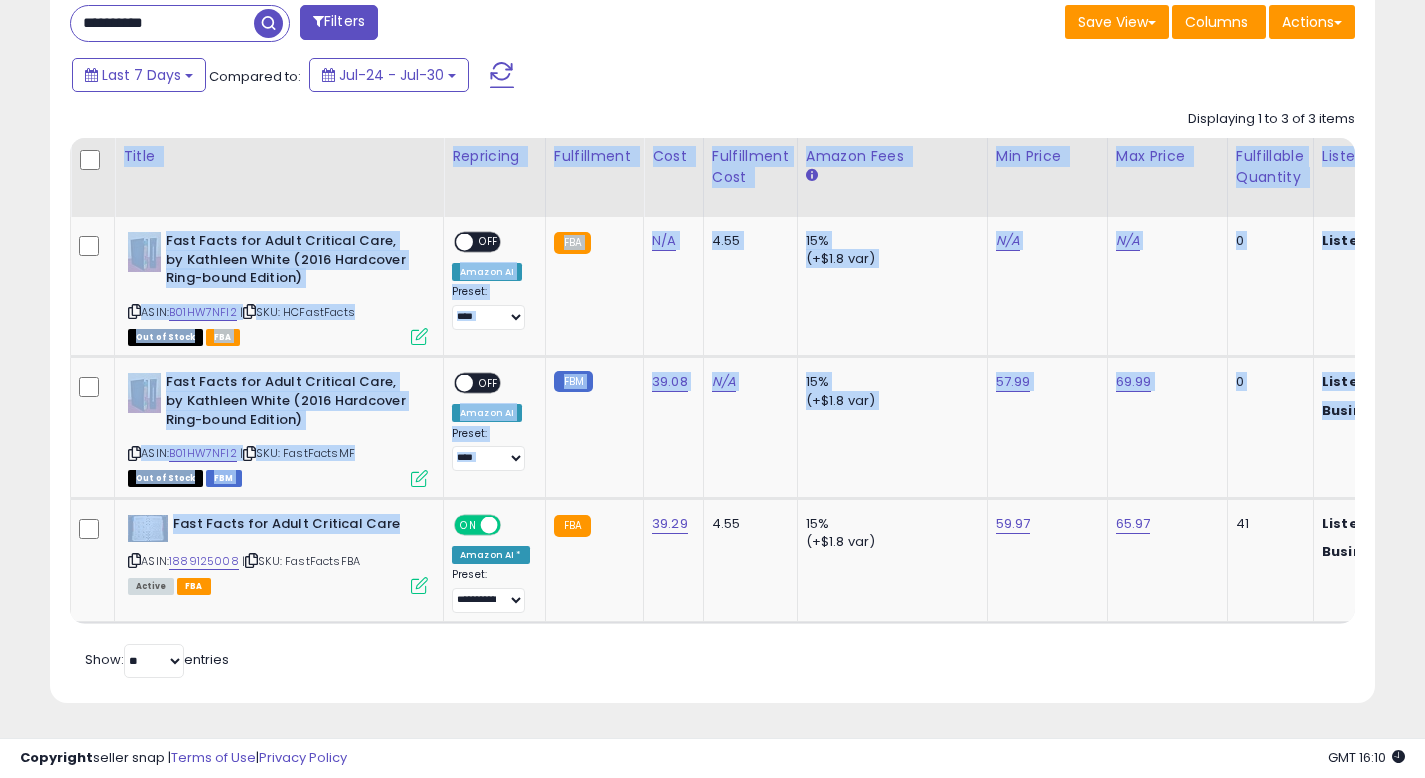 drag, startPoint x: 378, startPoint y: 508, endPoint x: 223, endPoint y: 669, distance: 223.48602 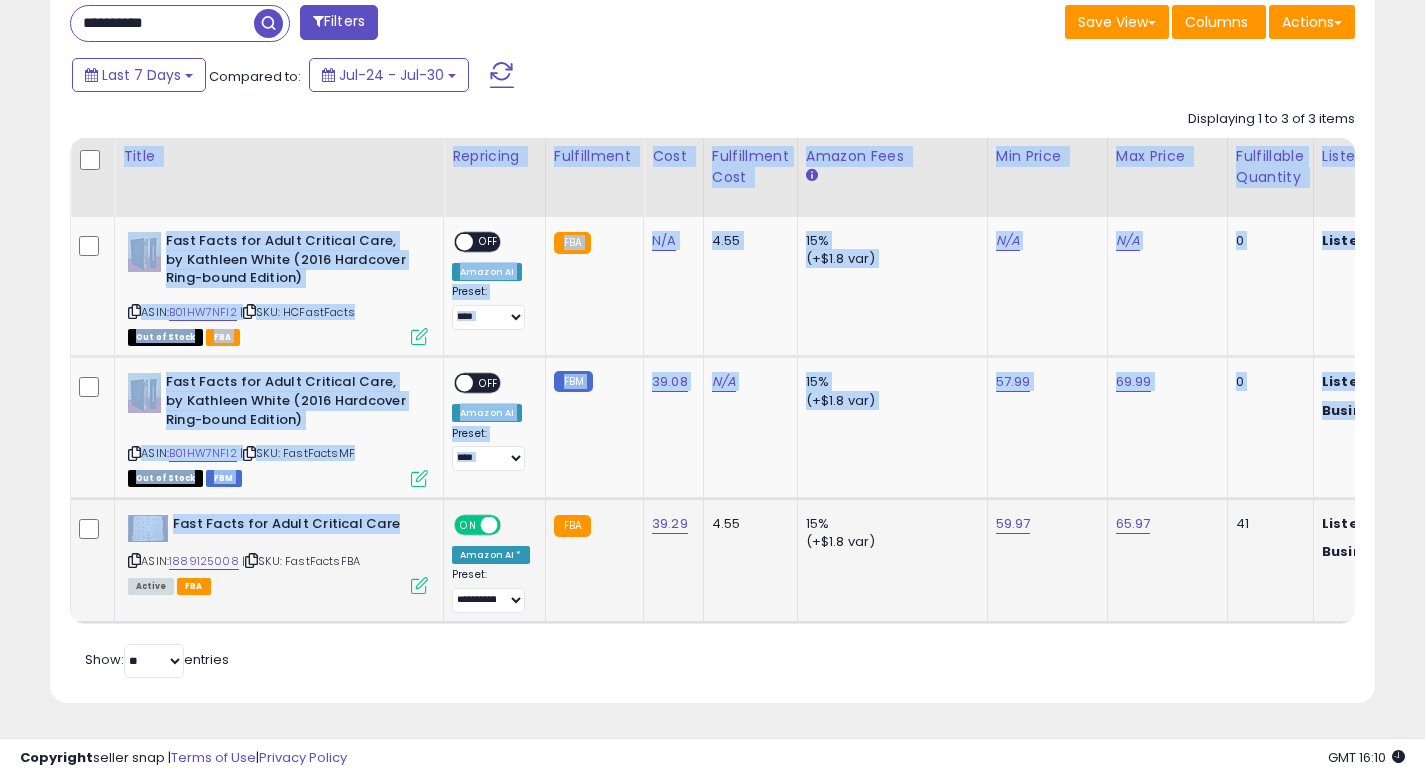 click on "Fast Facts for Adult Critical Care  ASIN:  [ASIN]    |   SKU: FastFactsFBA Active FBA" 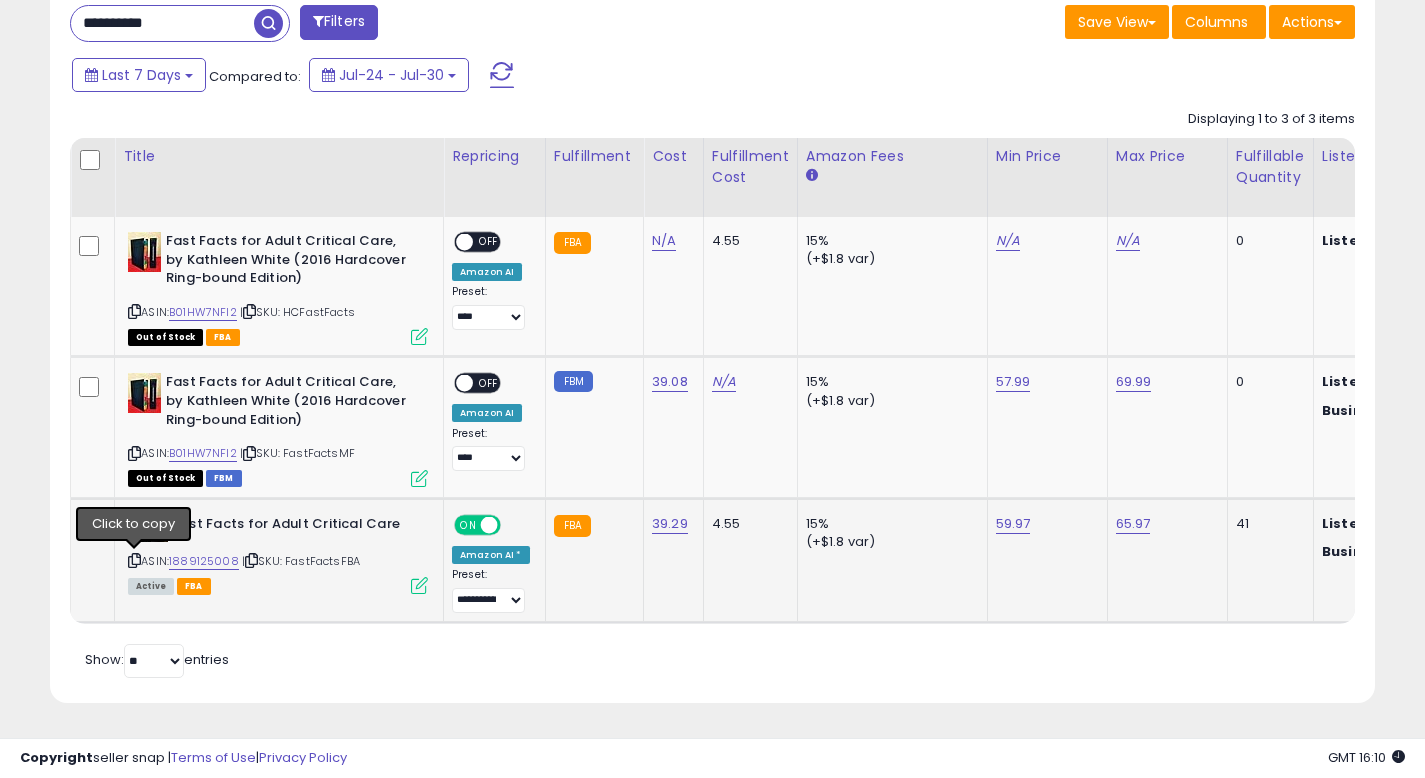 click at bounding box center (134, 560) 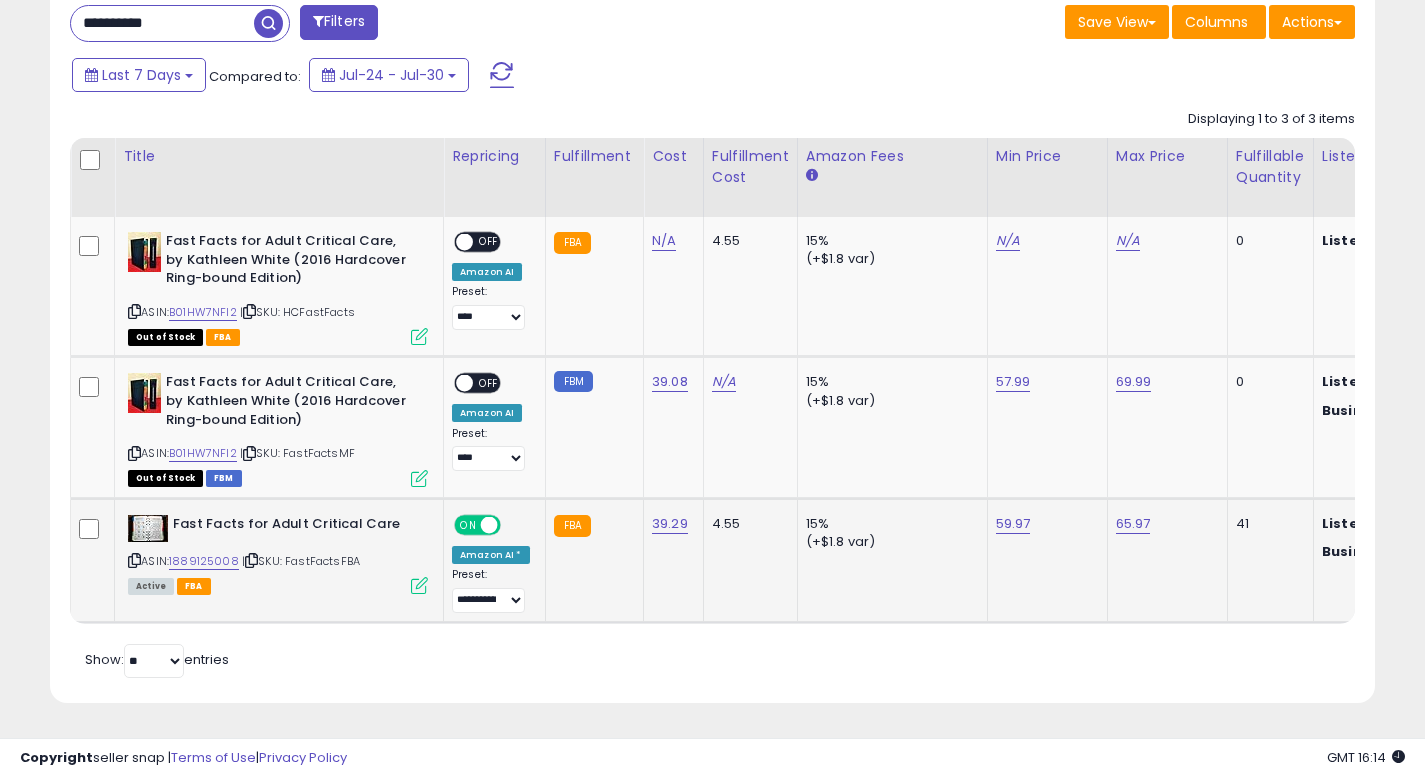 click on "Active FBA" at bounding box center [278, 585] 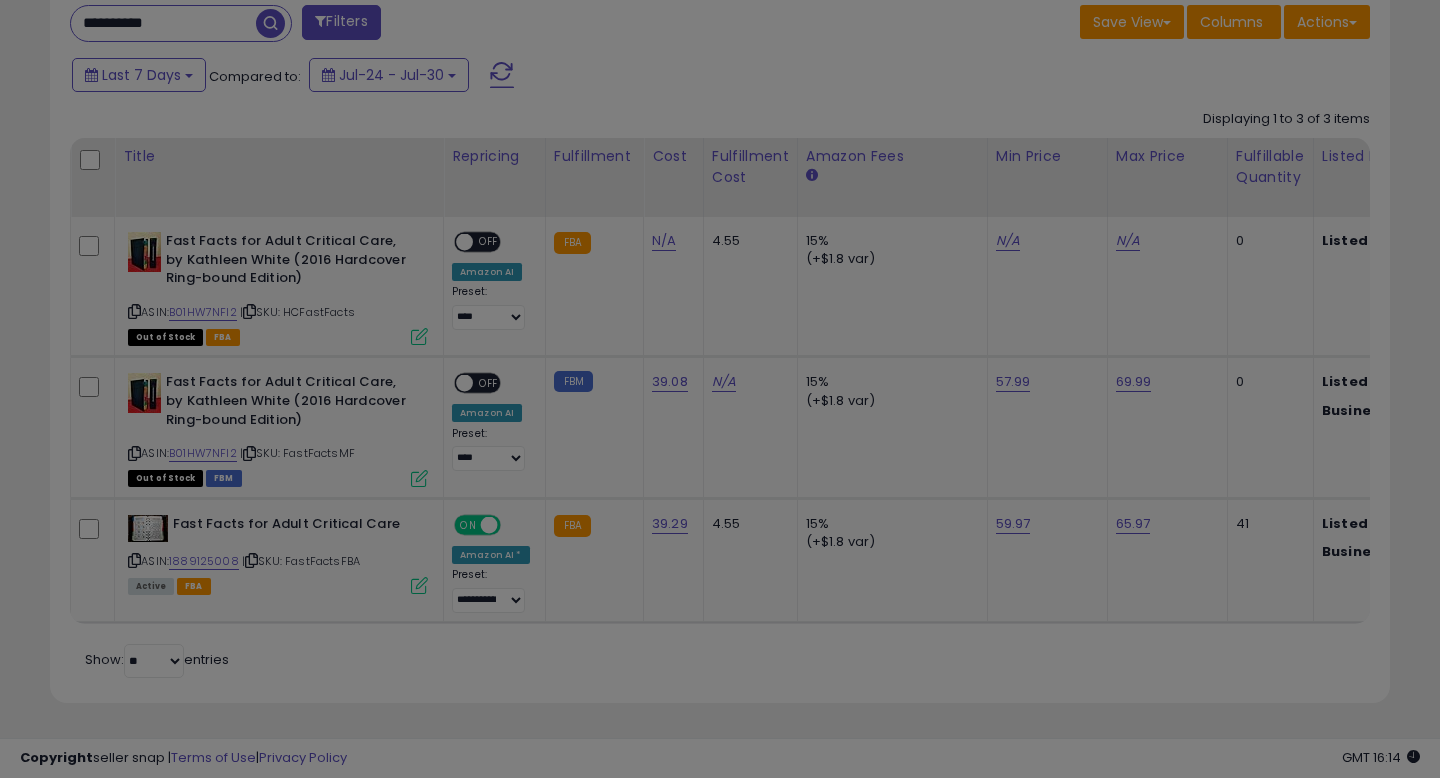 scroll, scrollTop: 999590, scrollLeft: 999224, axis: both 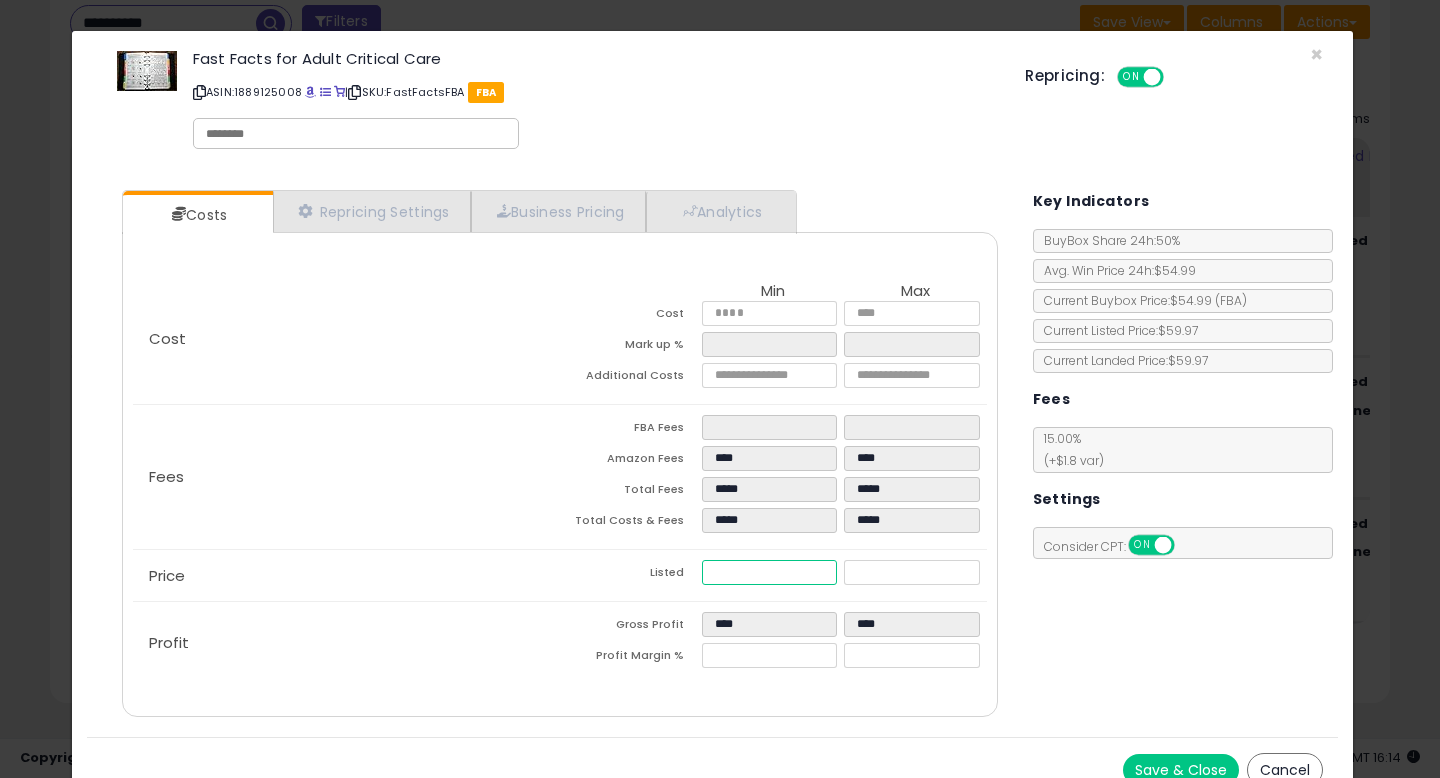 drag, startPoint x: 768, startPoint y: 571, endPoint x: 594, endPoint y: 570, distance: 174.00287 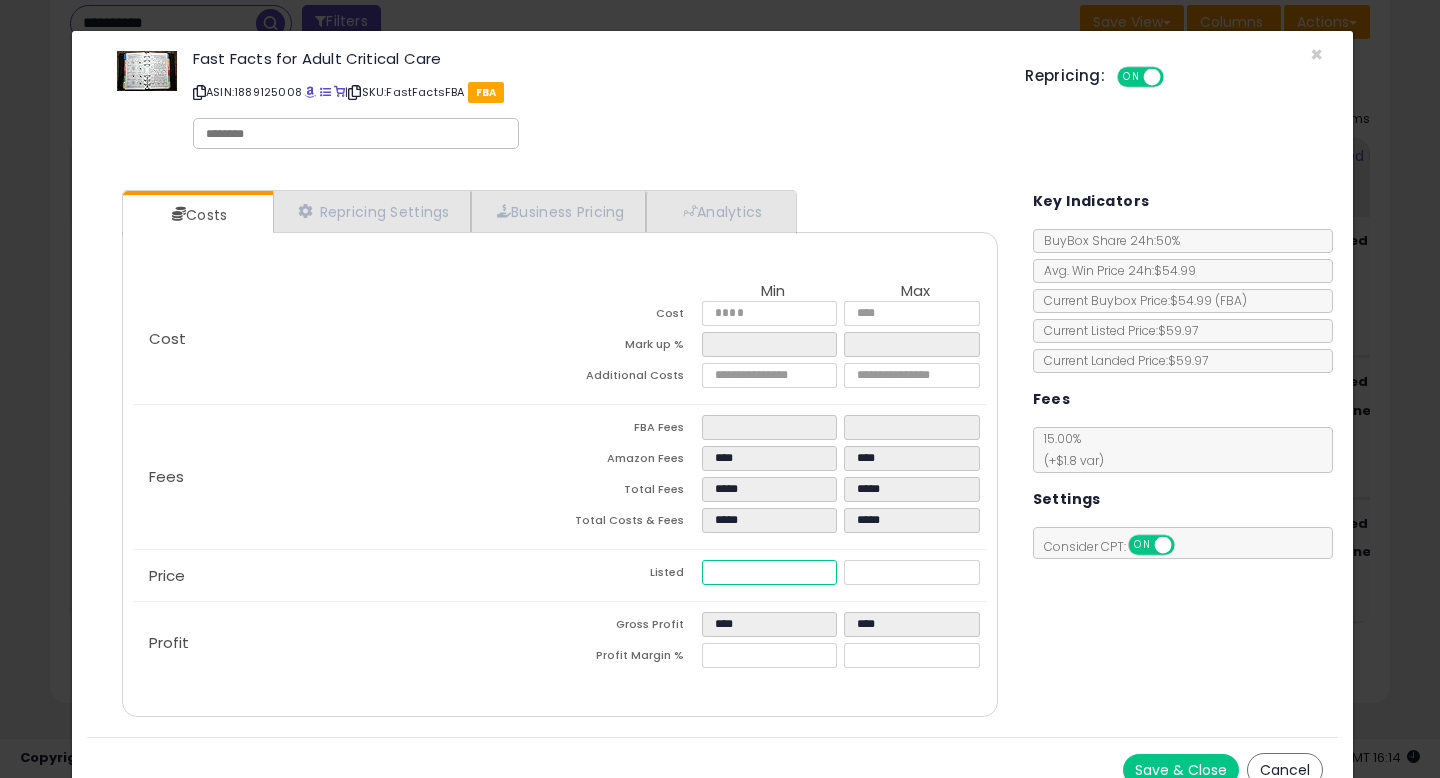 type on "****" 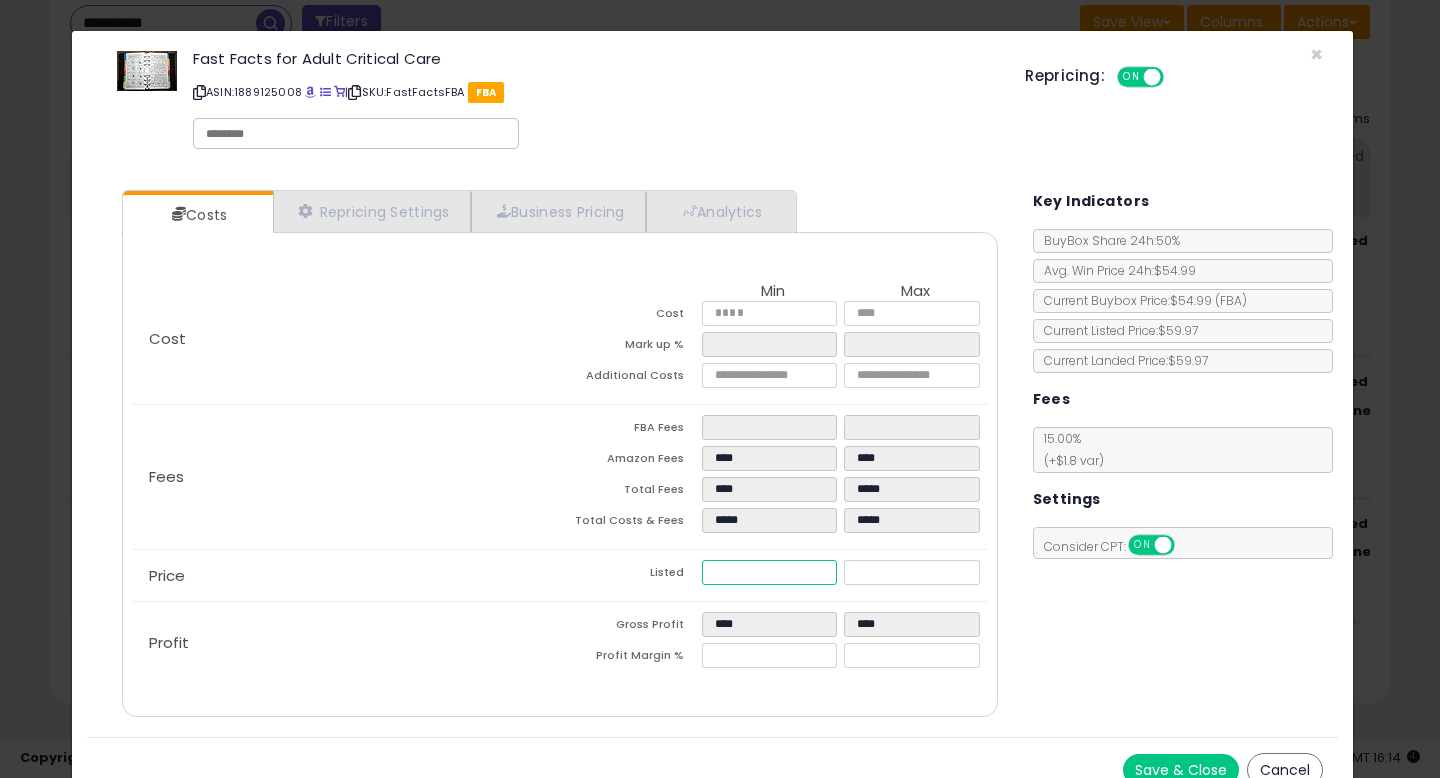 type on "****" 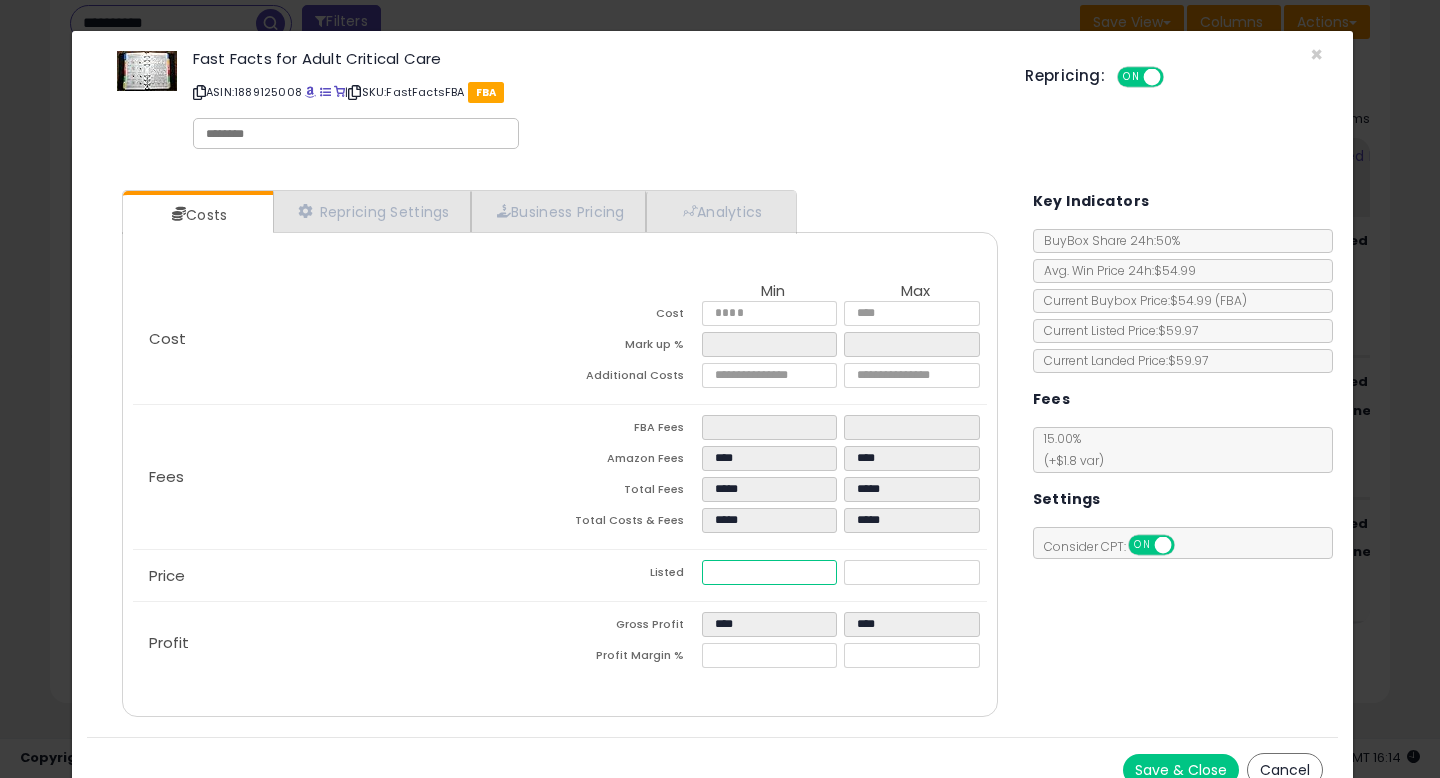 type on "****" 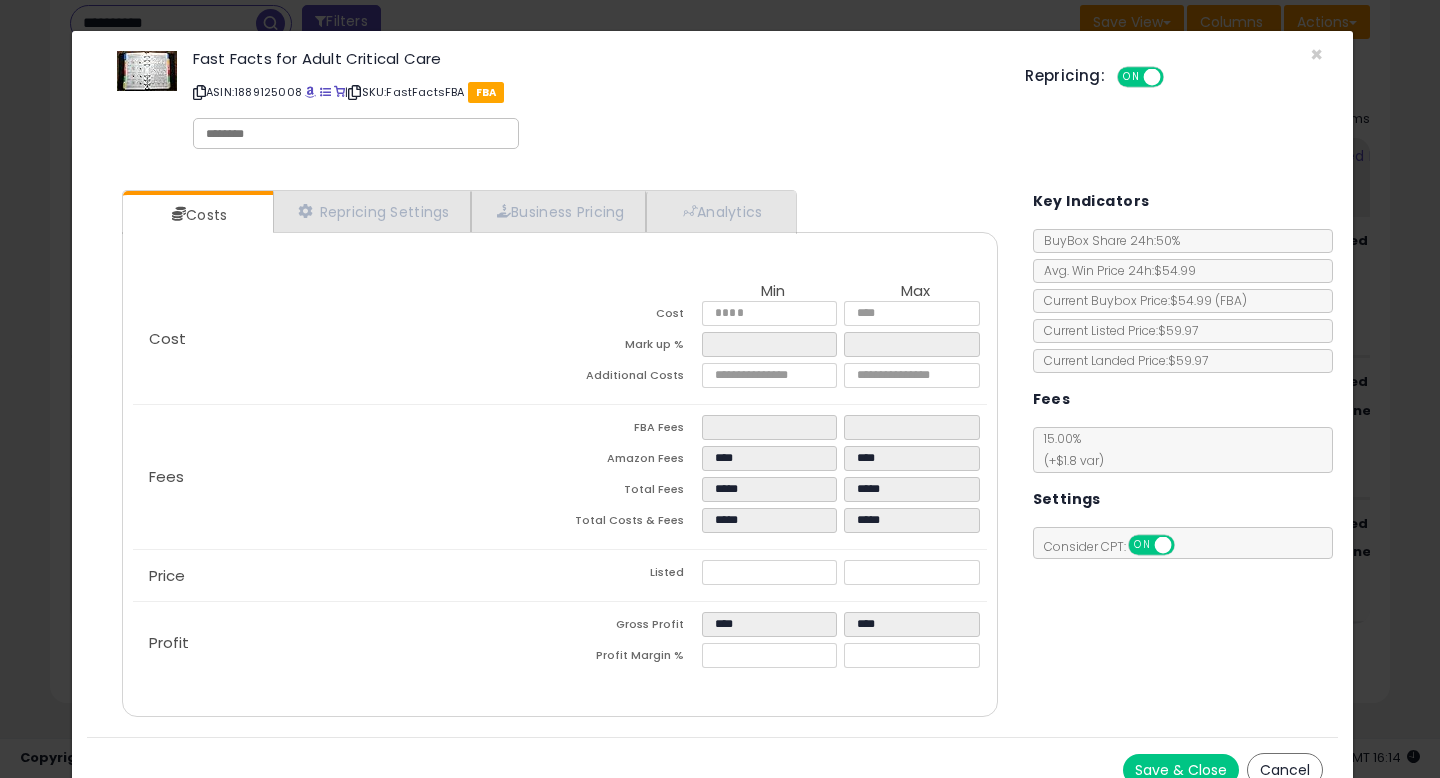 type on "*****" 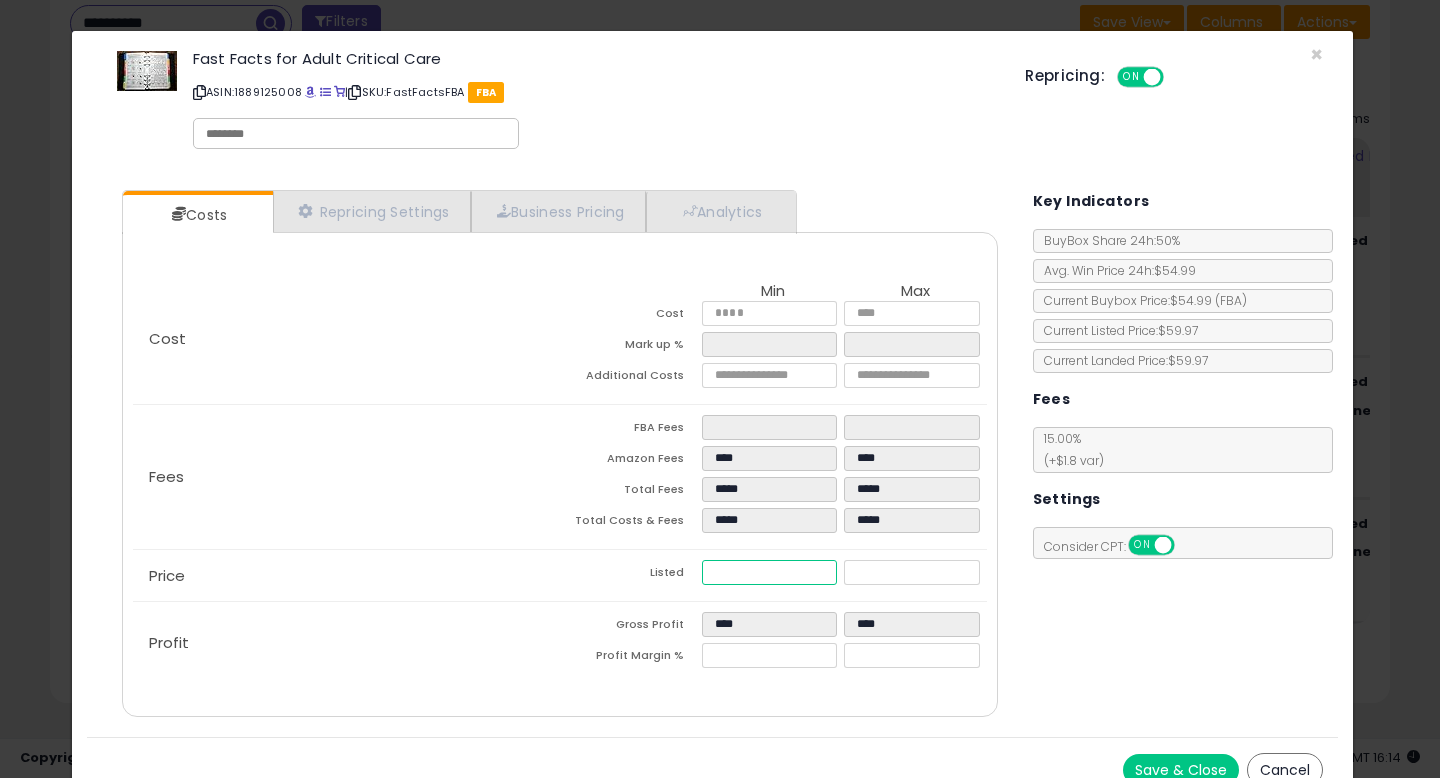 click on "*****" at bounding box center [769, 572] 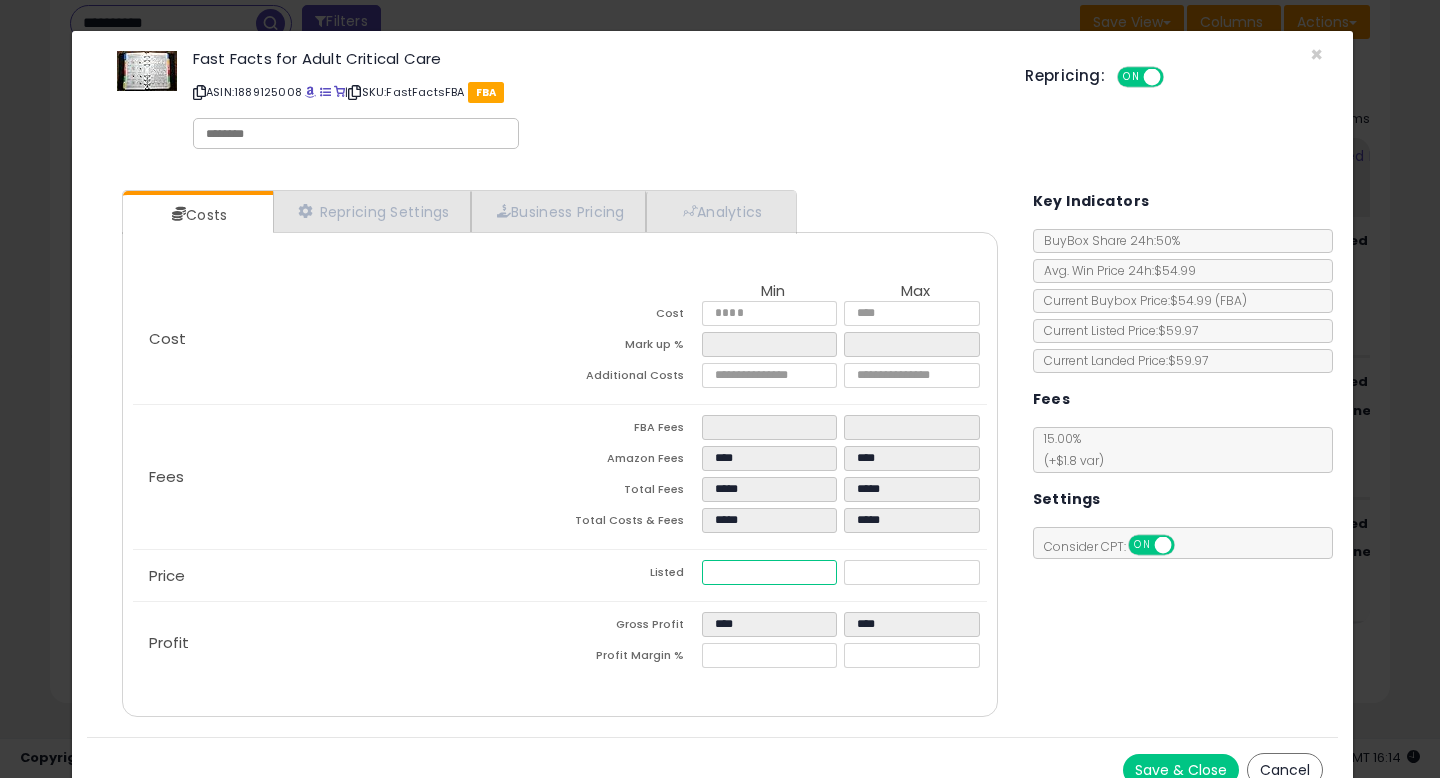 type on "*****" 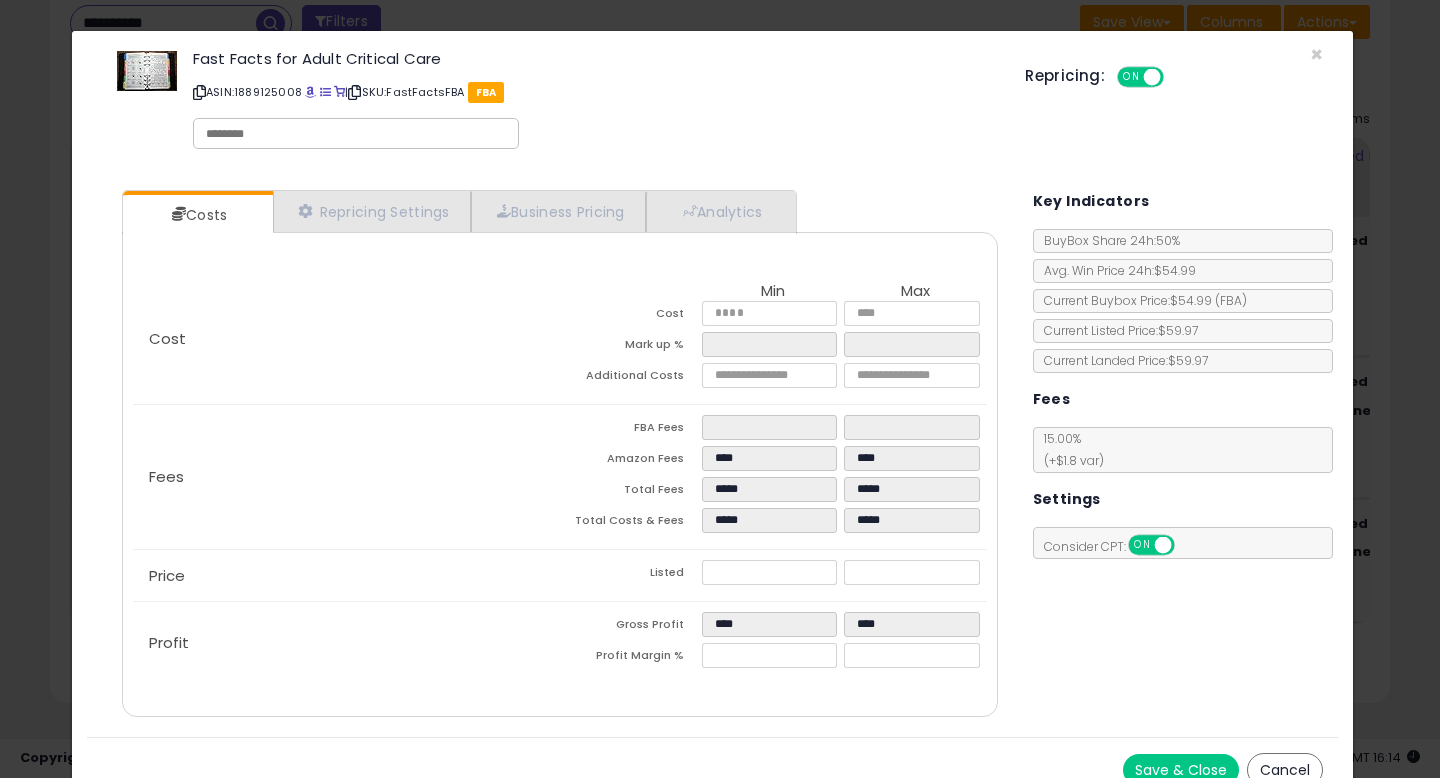 type on "*****" 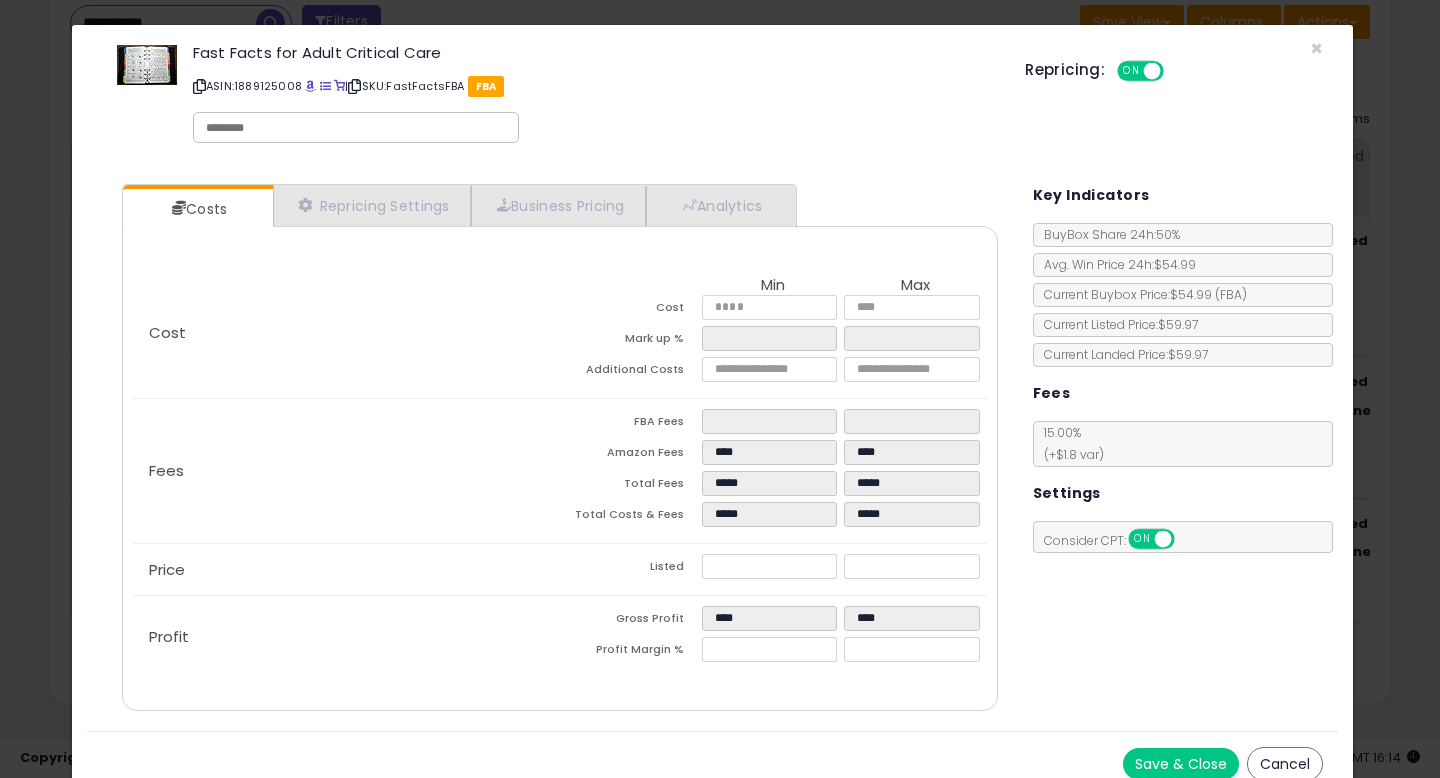 scroll, scrollTop: 23, scrollLeft: 0, axis: vertical 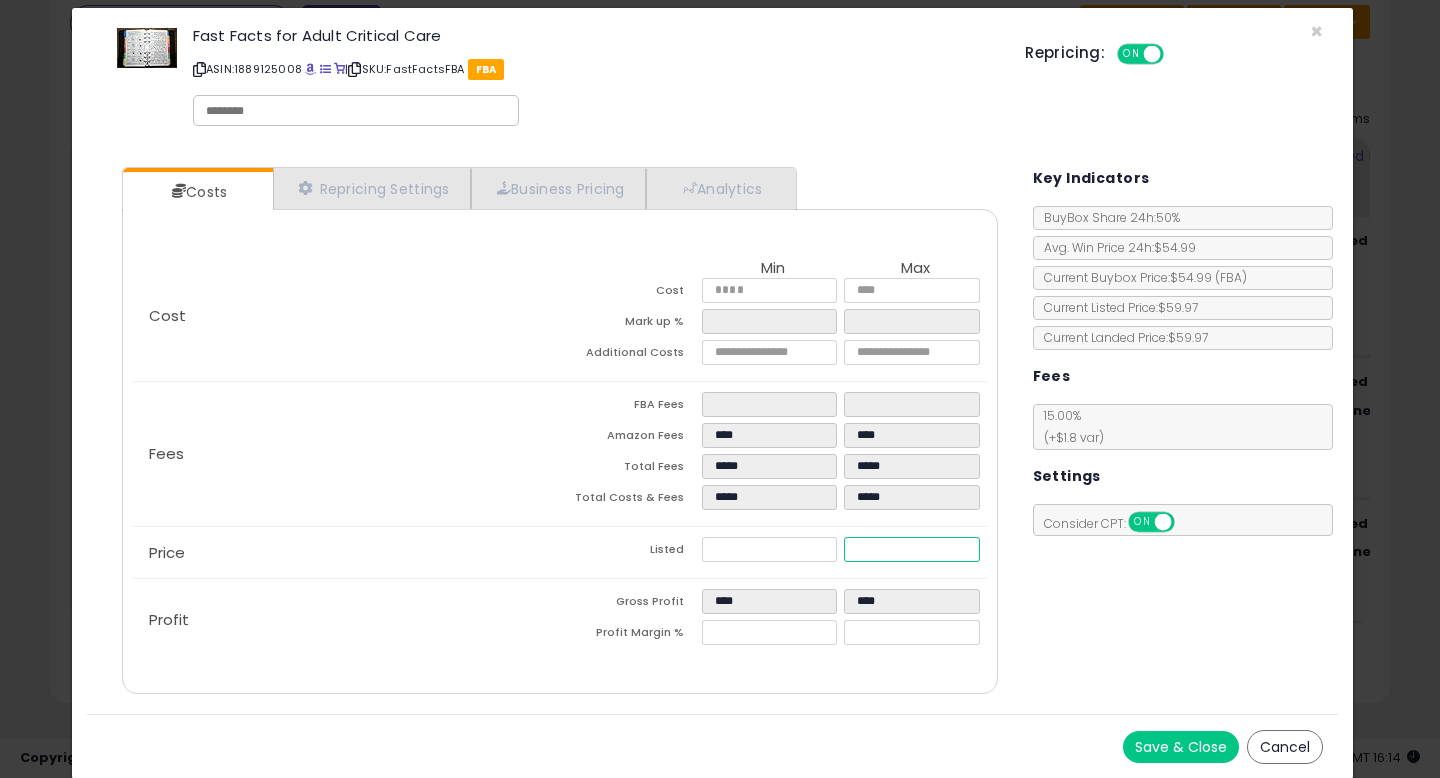 drag, startPoint x: 900, startPoint y: 554, endPoint x: 659, endPoint y: 557, distance: 241.01868 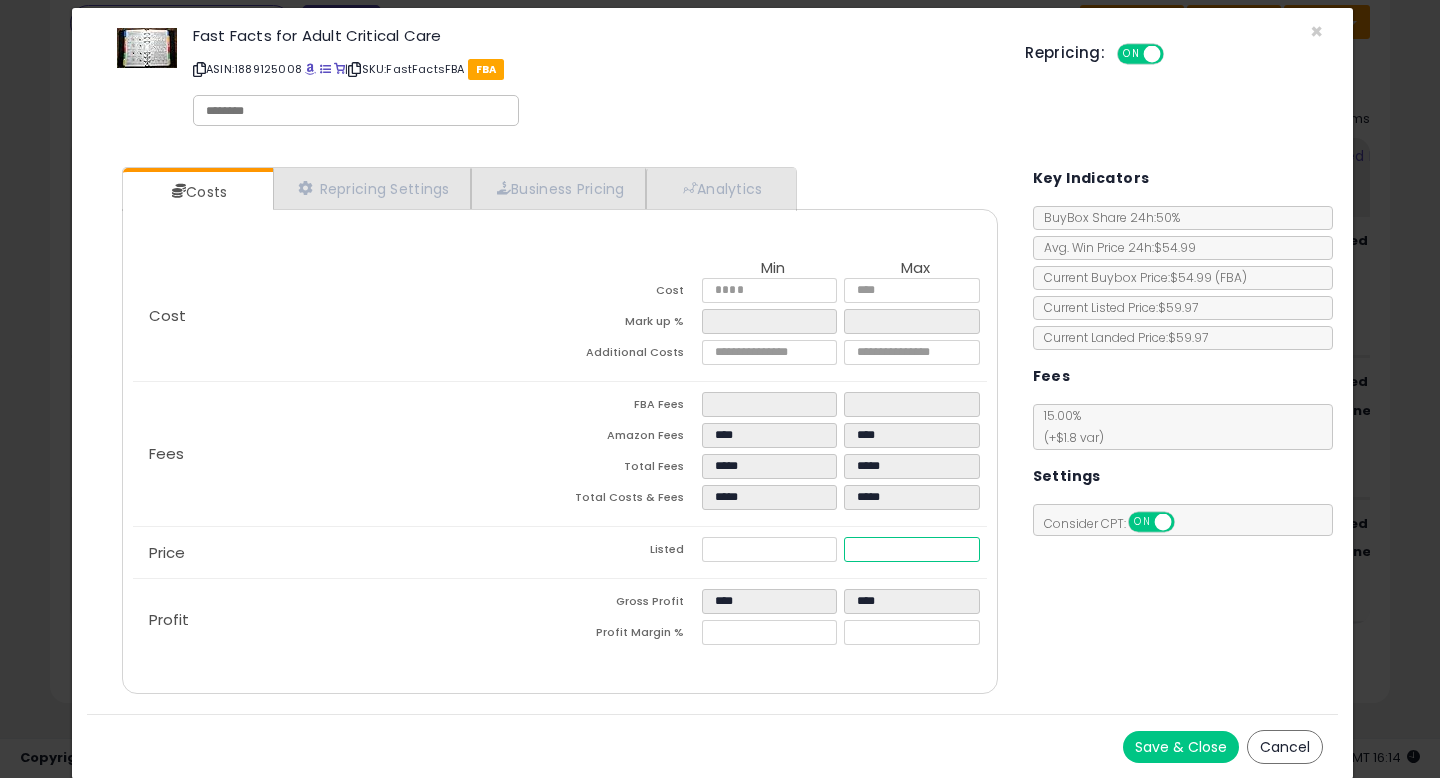 drag, startPoint x: 901, startPoint y: 546, endPoint x: 799, endPoint y: 554, distance: 102.31325 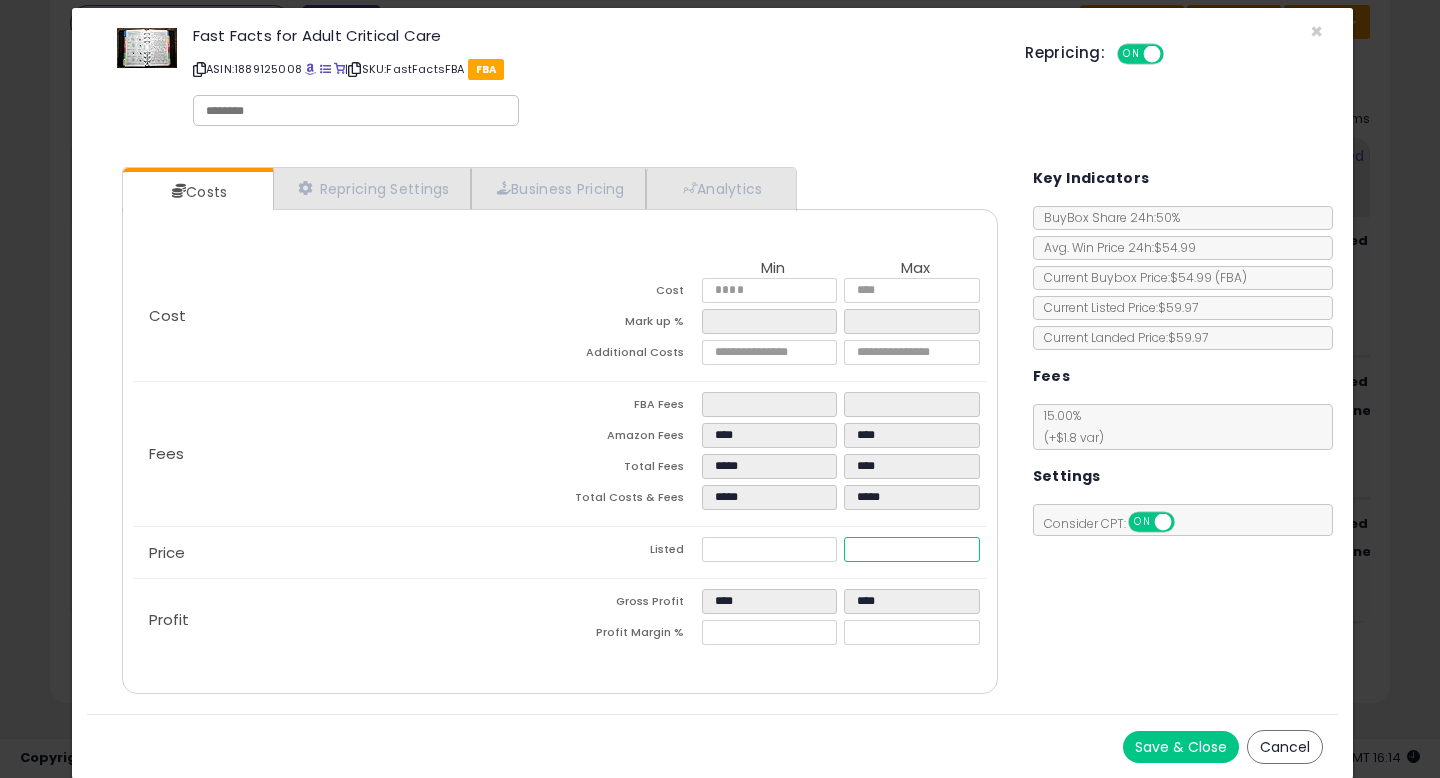 type on "****" 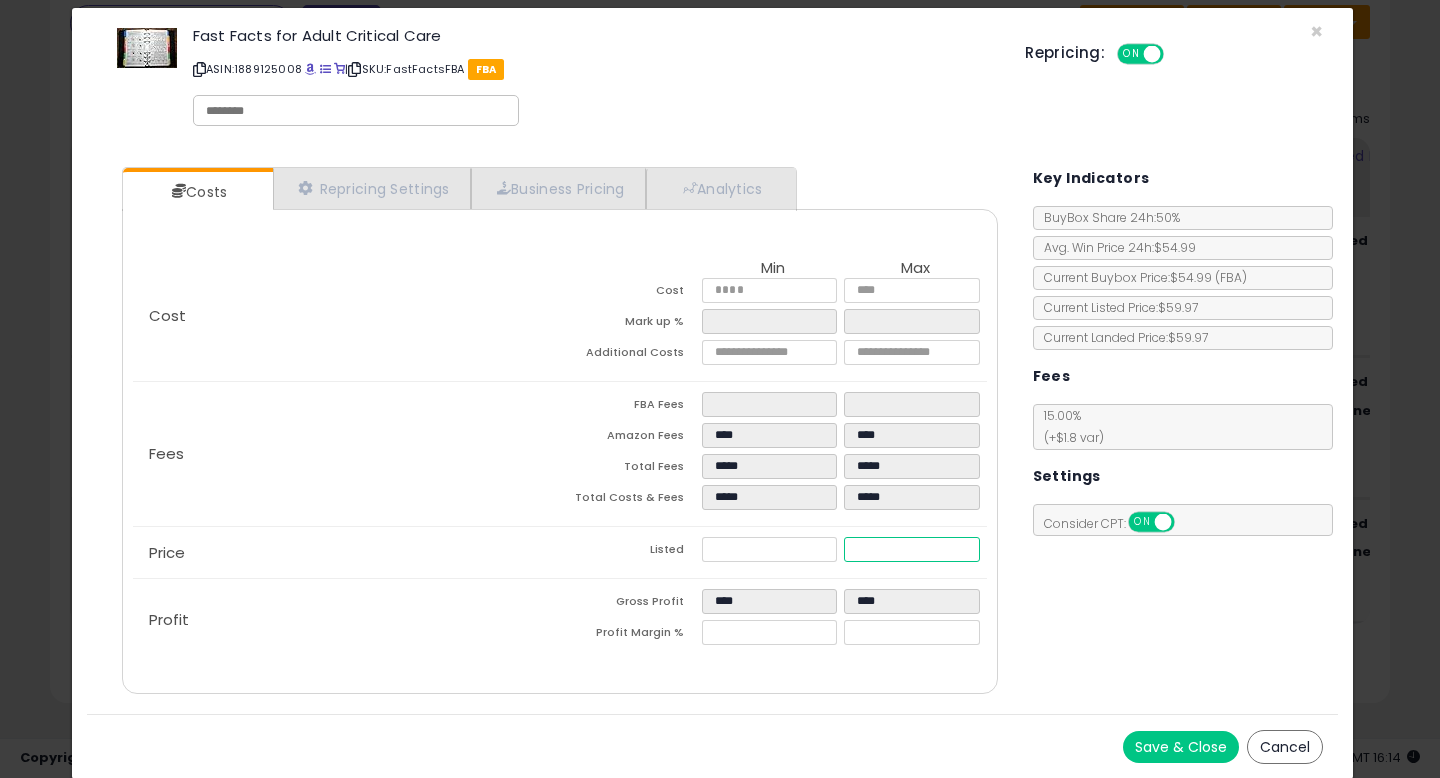 type on "*****" 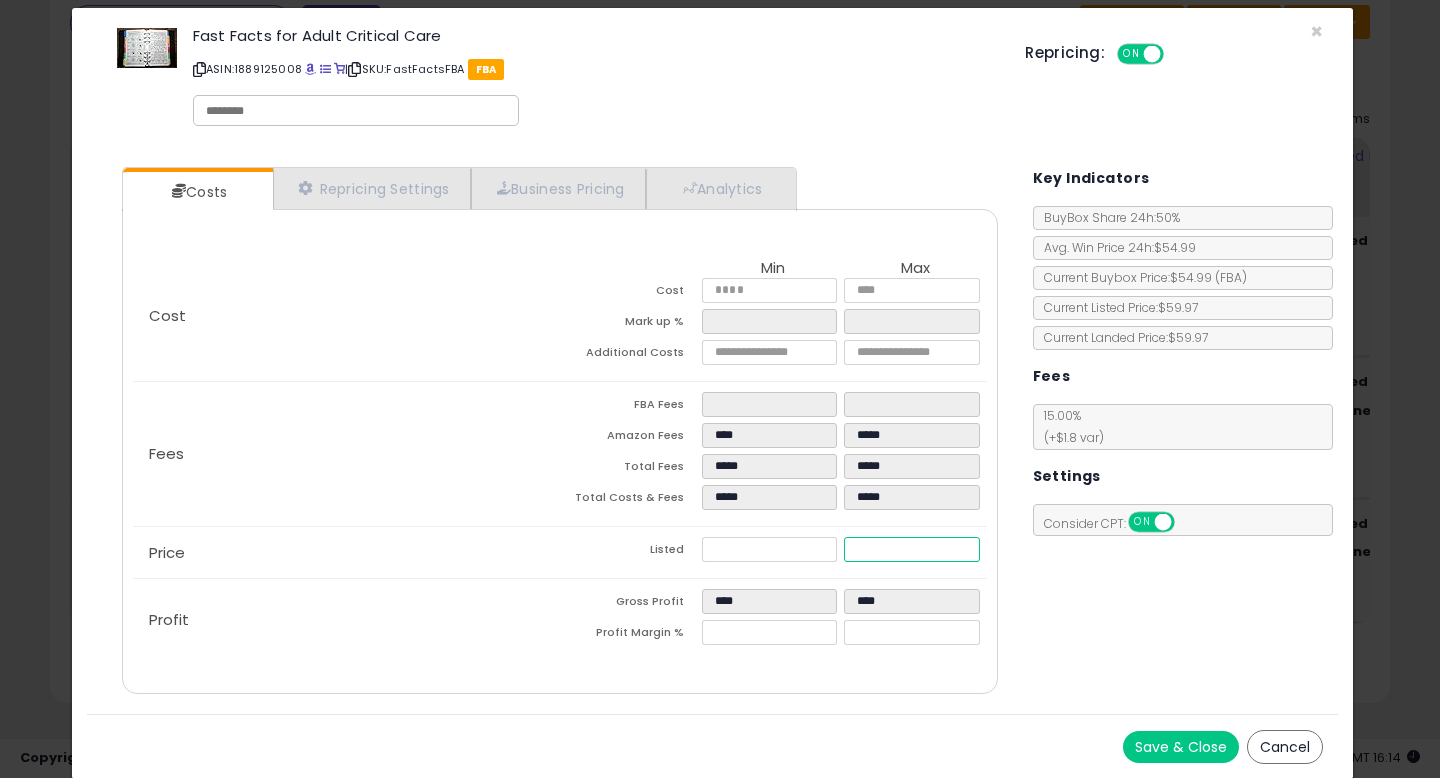 type on "*****" 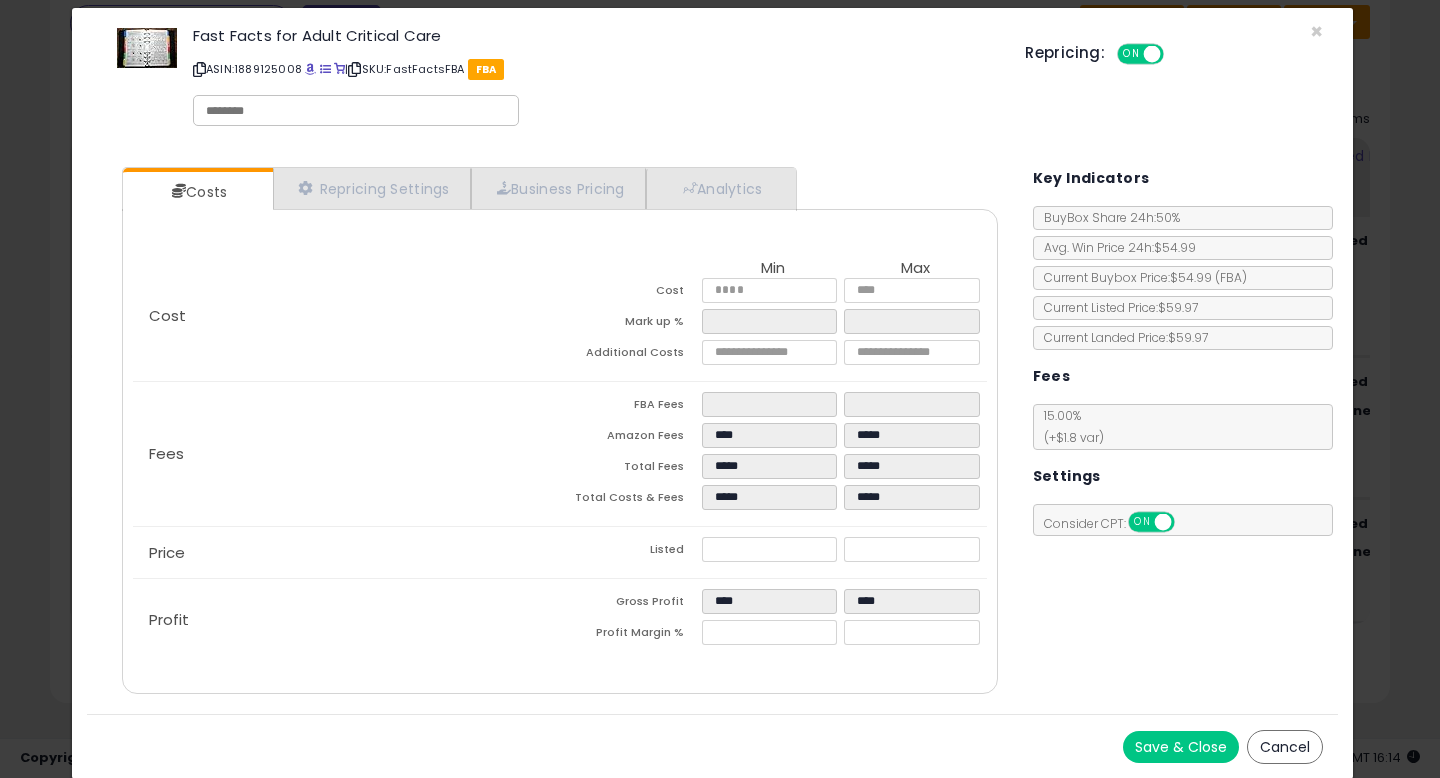 type on "*****" 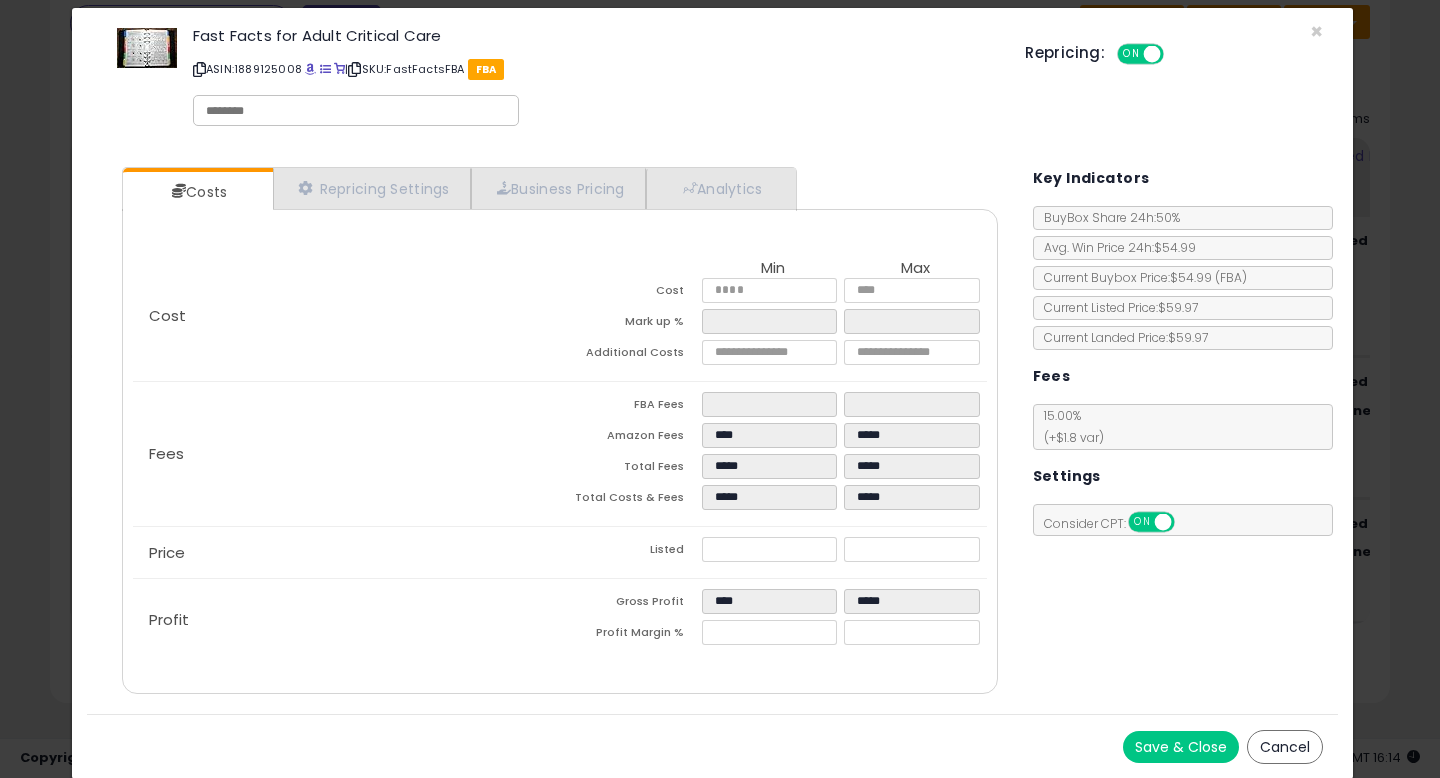 click on "Costs
Repricing Settings
Business Pricing
Analytics
Cost" at bounding box center [712, 433] 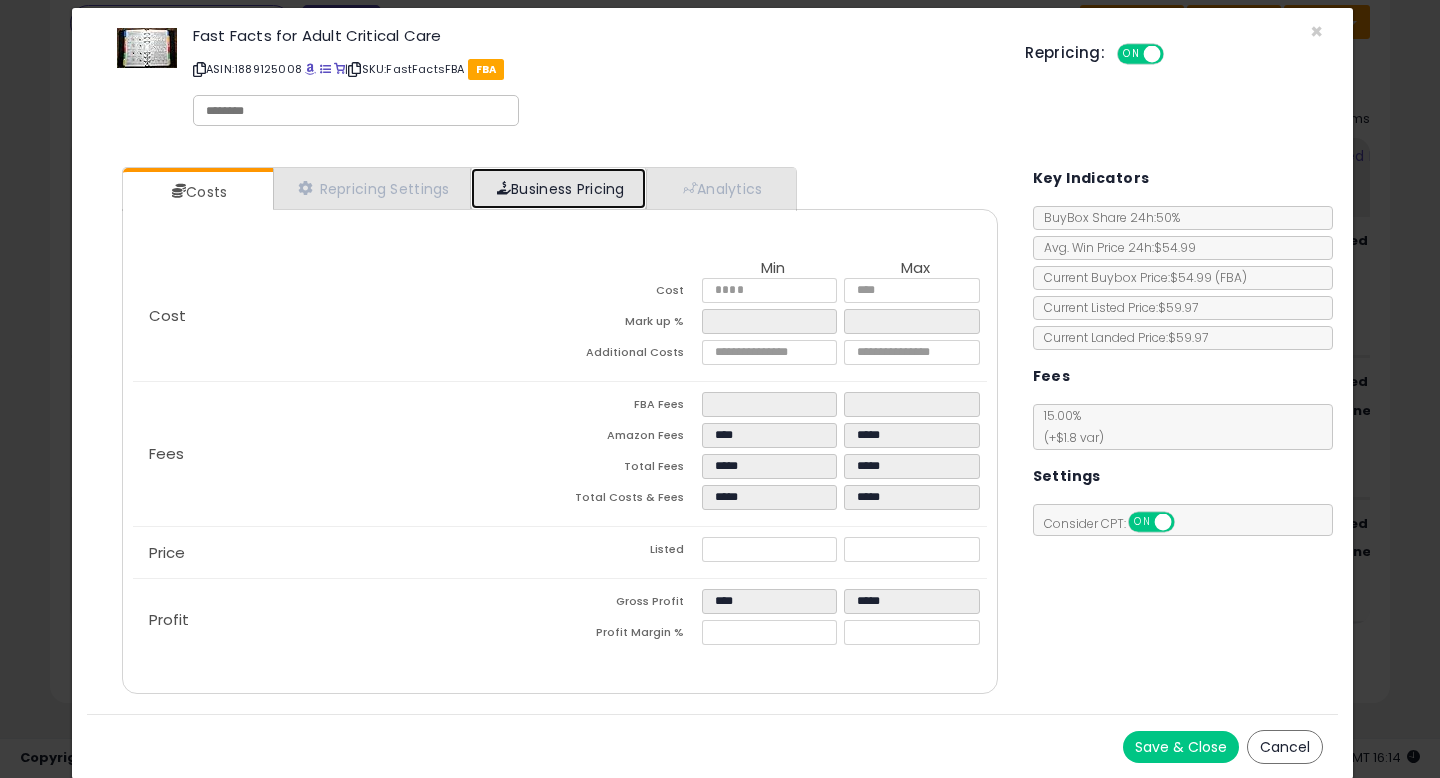 click on "Business Pricing" at bounding box center [558, 188] 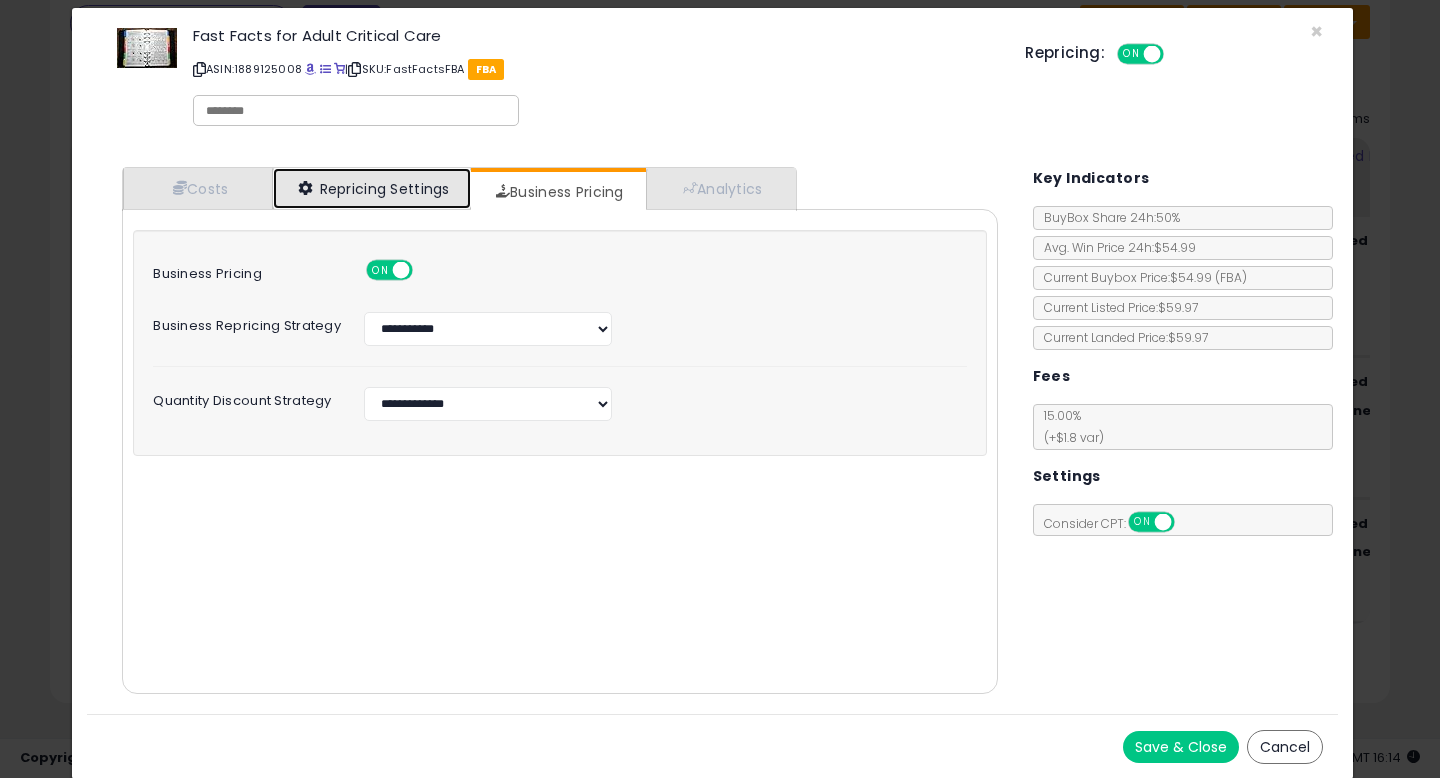 click on "Repricing Settings" at bounding box center [372, 188] 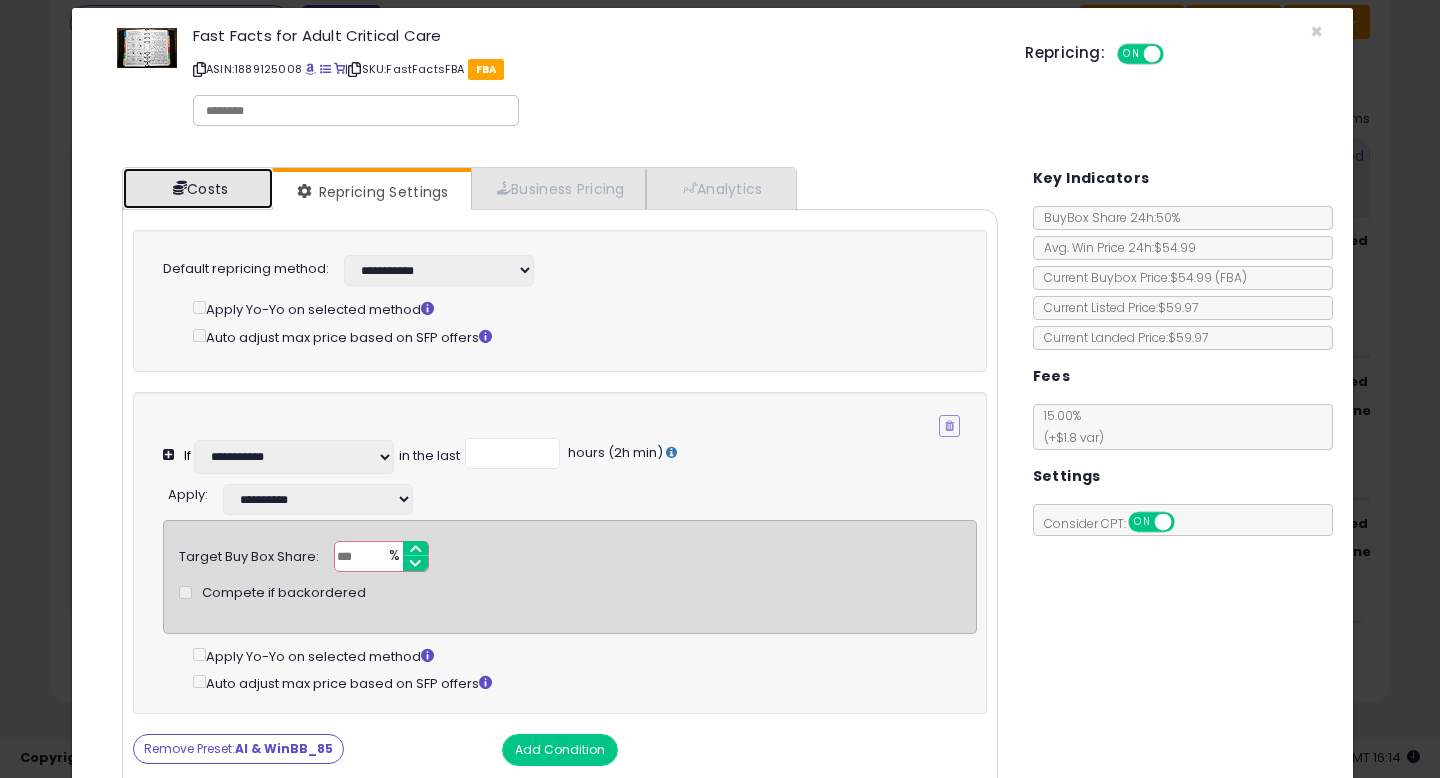 click on "Costs" at bounding box center [198, 188] 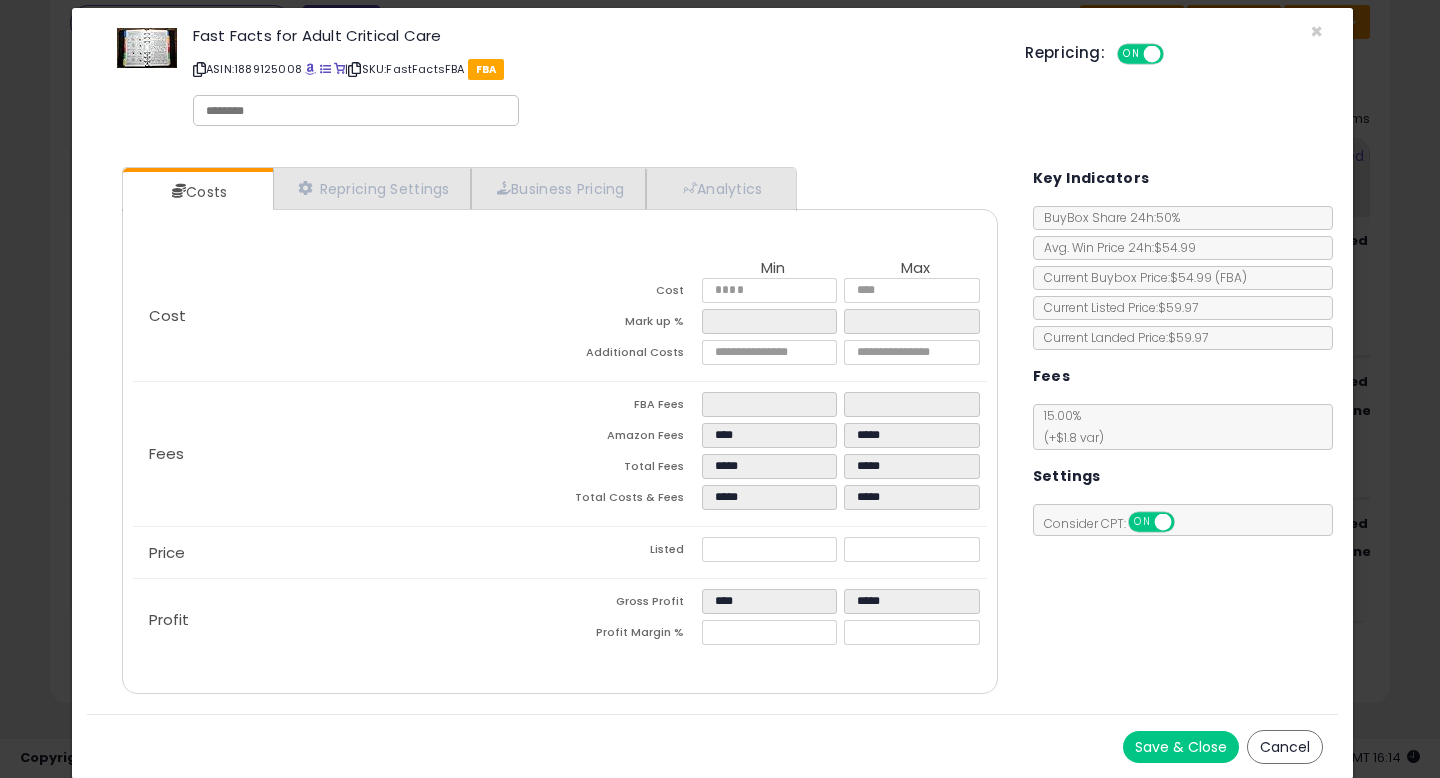 click on "Save & Close" at bounding box center (1181, 747) 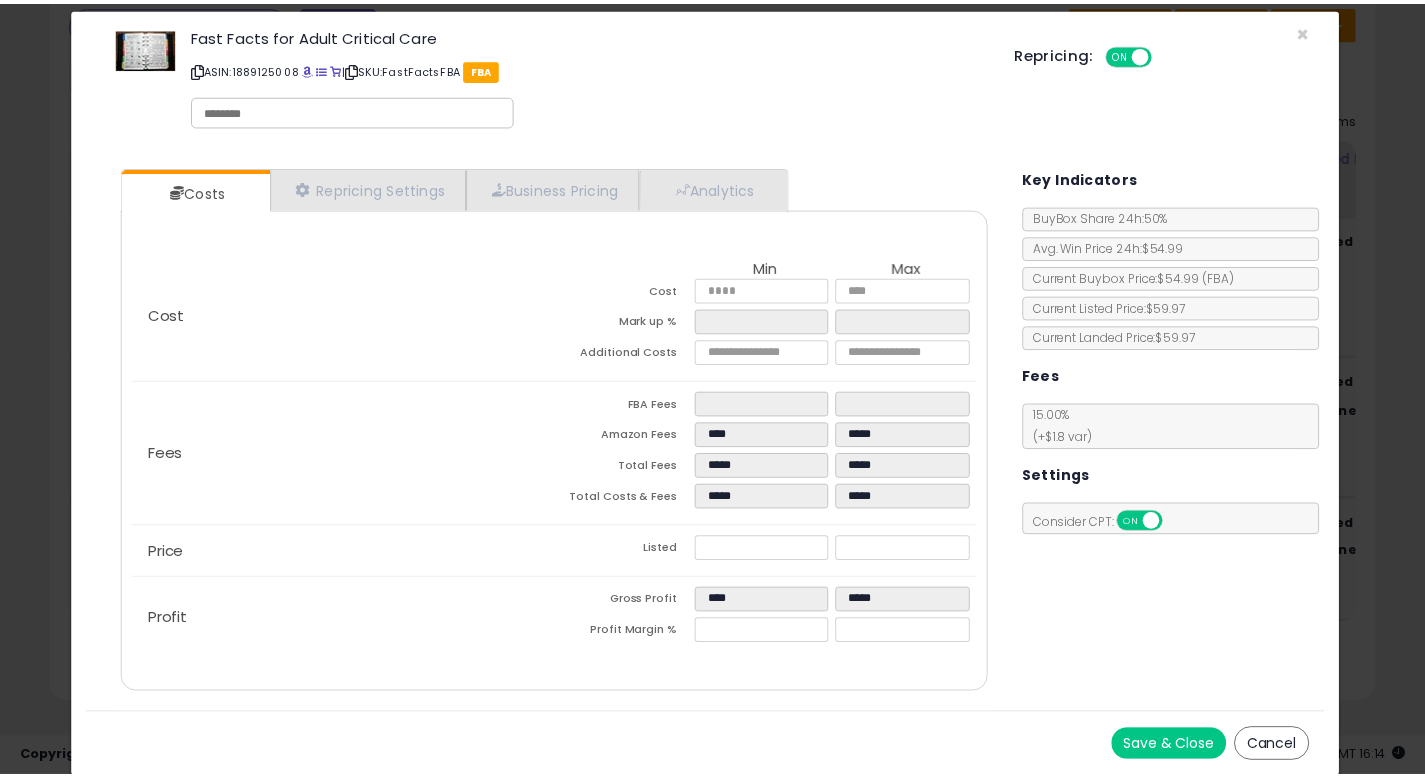 scroll, scrollTop: 0, scrollLeft: 0, axis: both 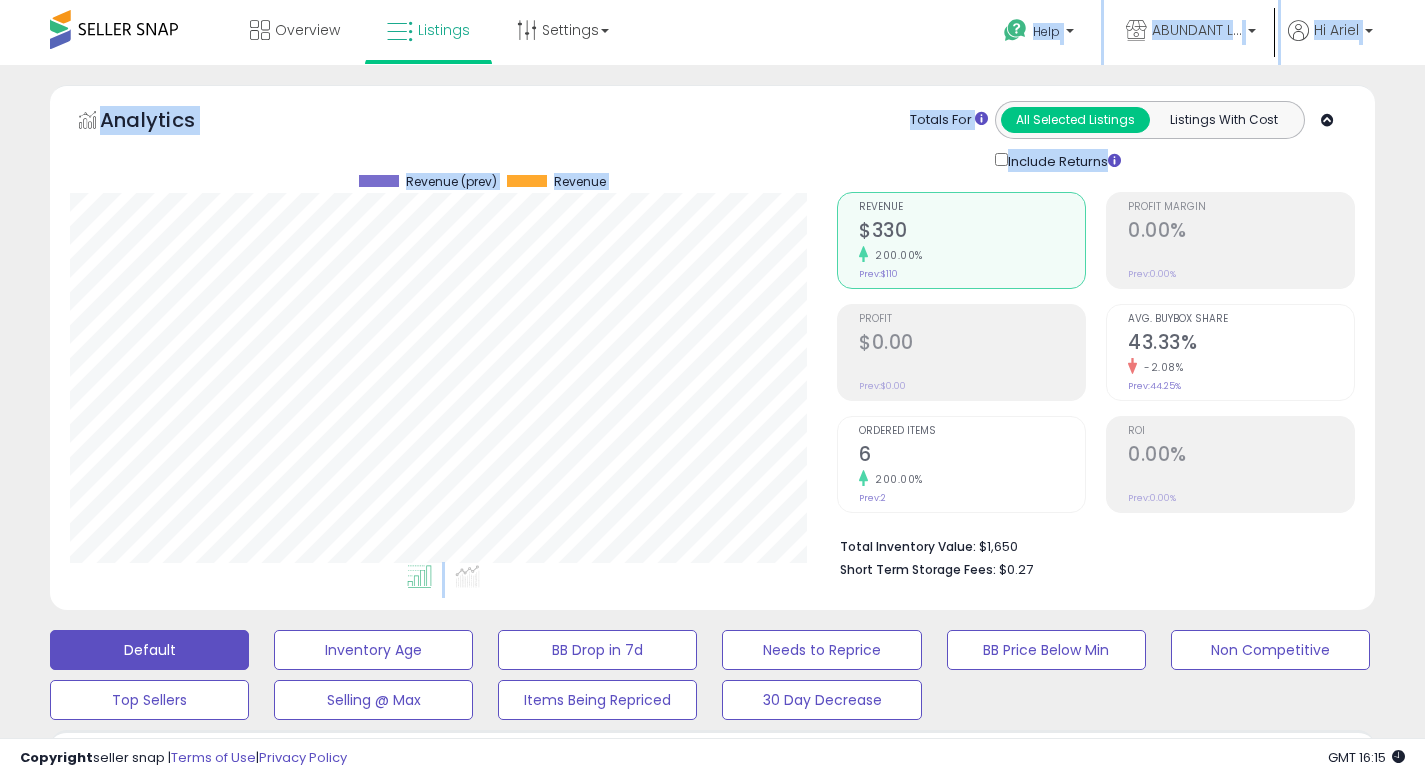 drag, startPoint x: 1439, startPoint y: 21, endPoint x: 1393, endPoint y: -122, distance: 150.2165 